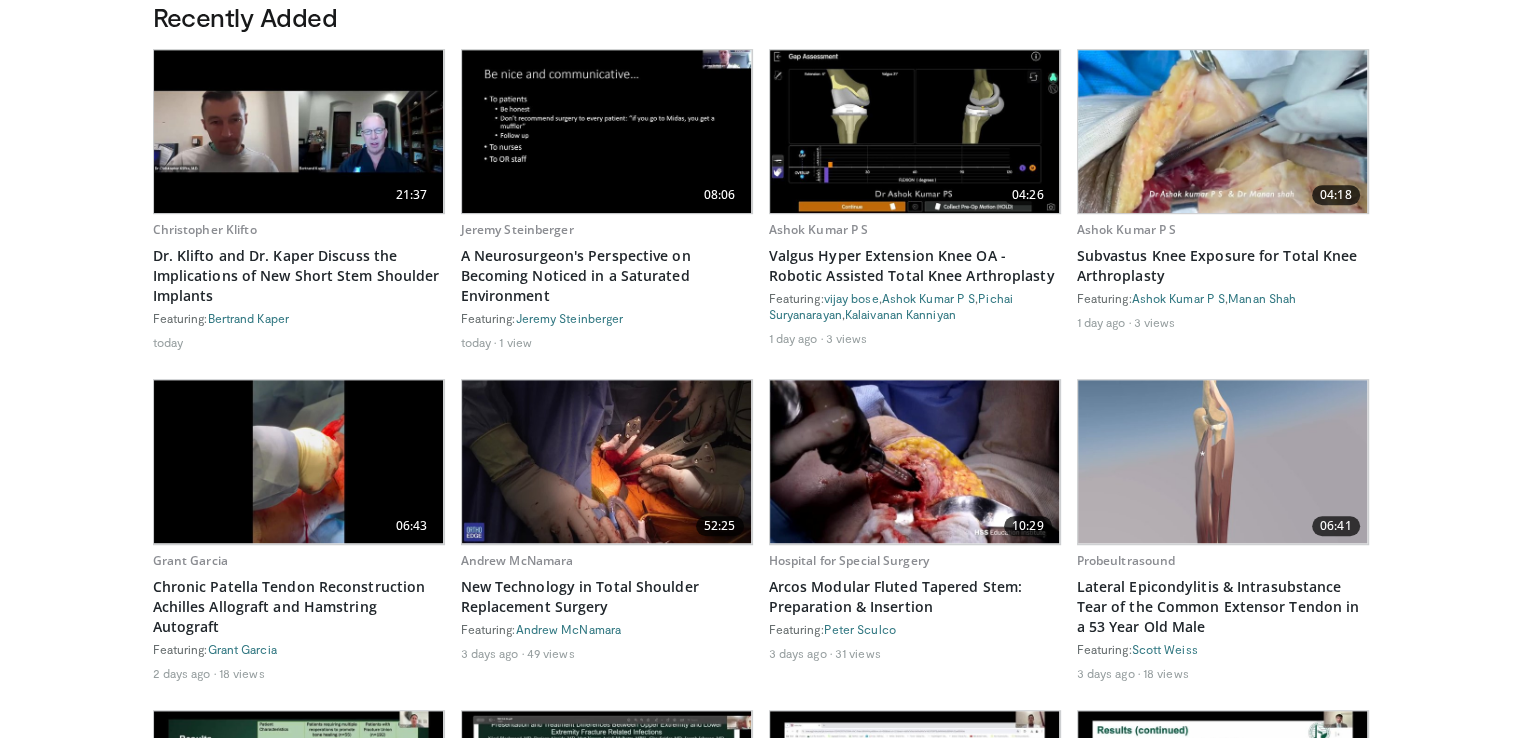 scroll, scrollTop: 1100, scrollLeft: 0, axis: vertical 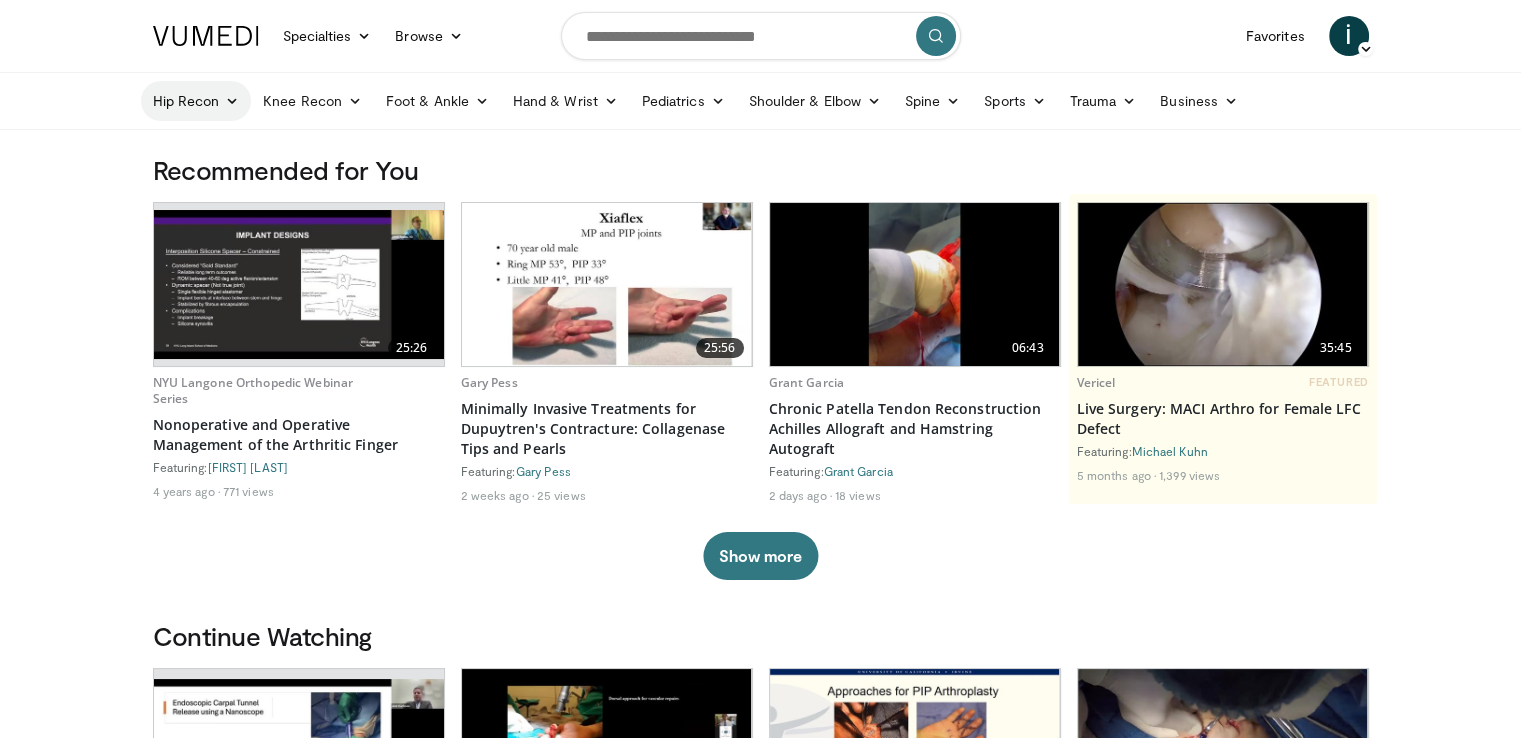 click on "Hip Recon" at bounding box center (196, 101) 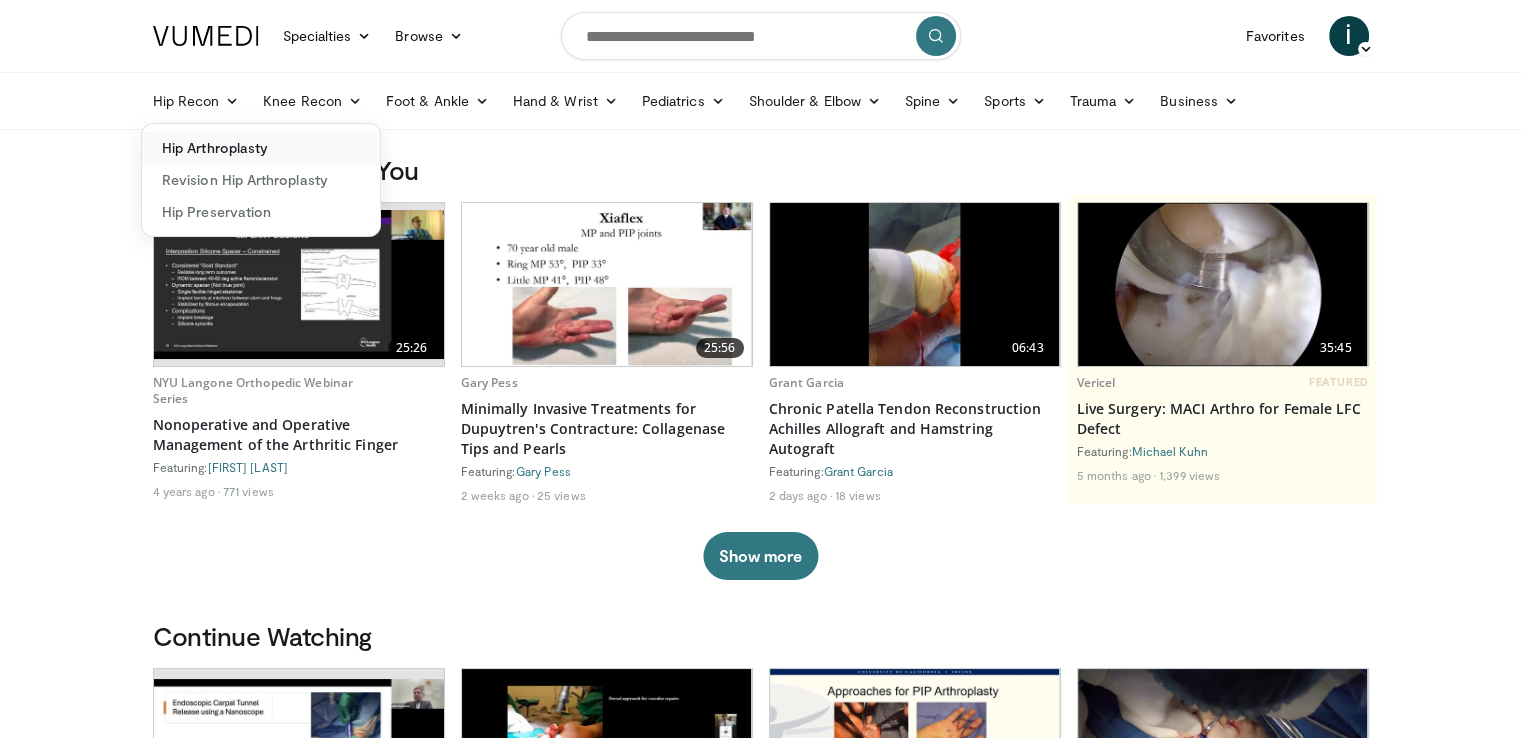 click on "Hip Arthroplasty" at bounding box center (261, 148) 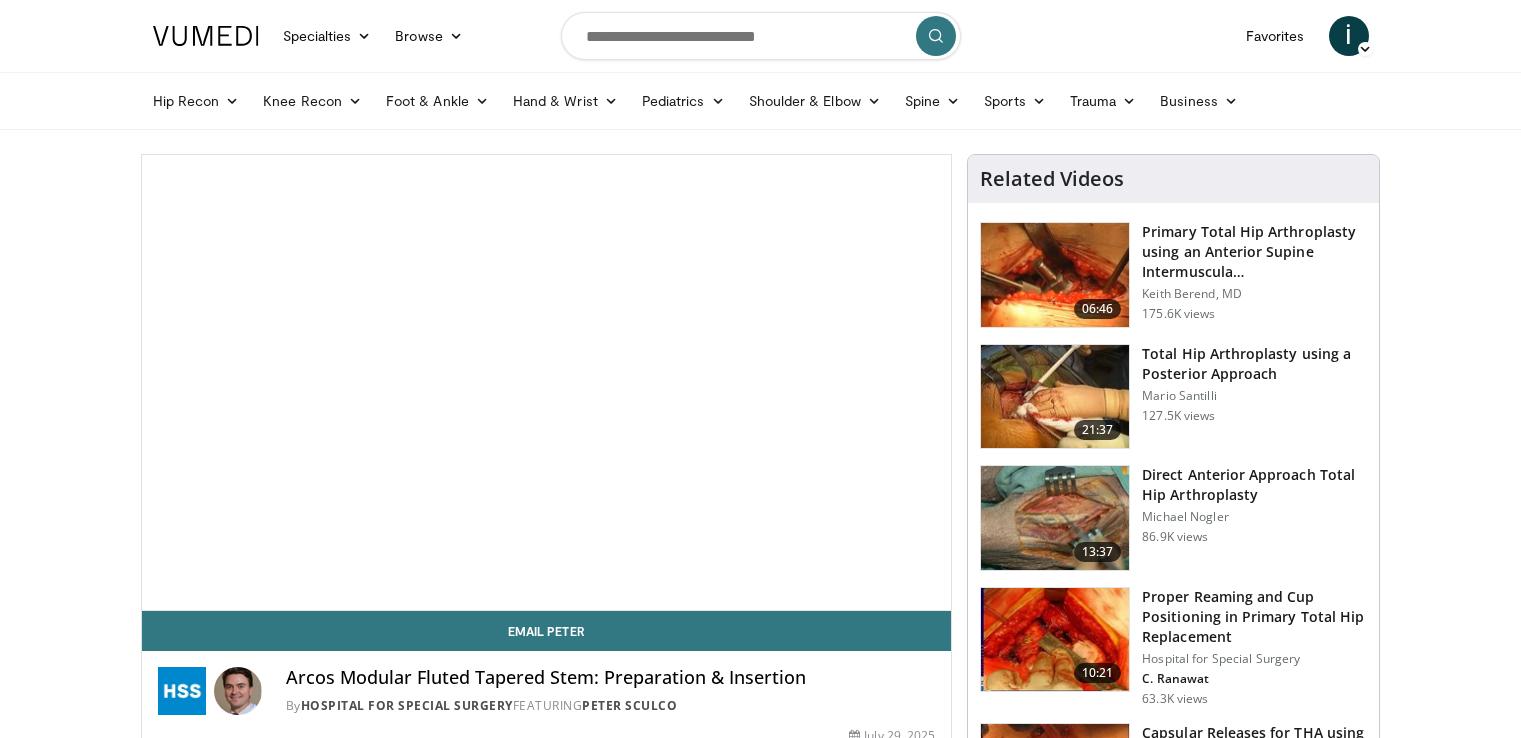 scroll, scrollTop: 0, scrollLeft: 0, axis: both 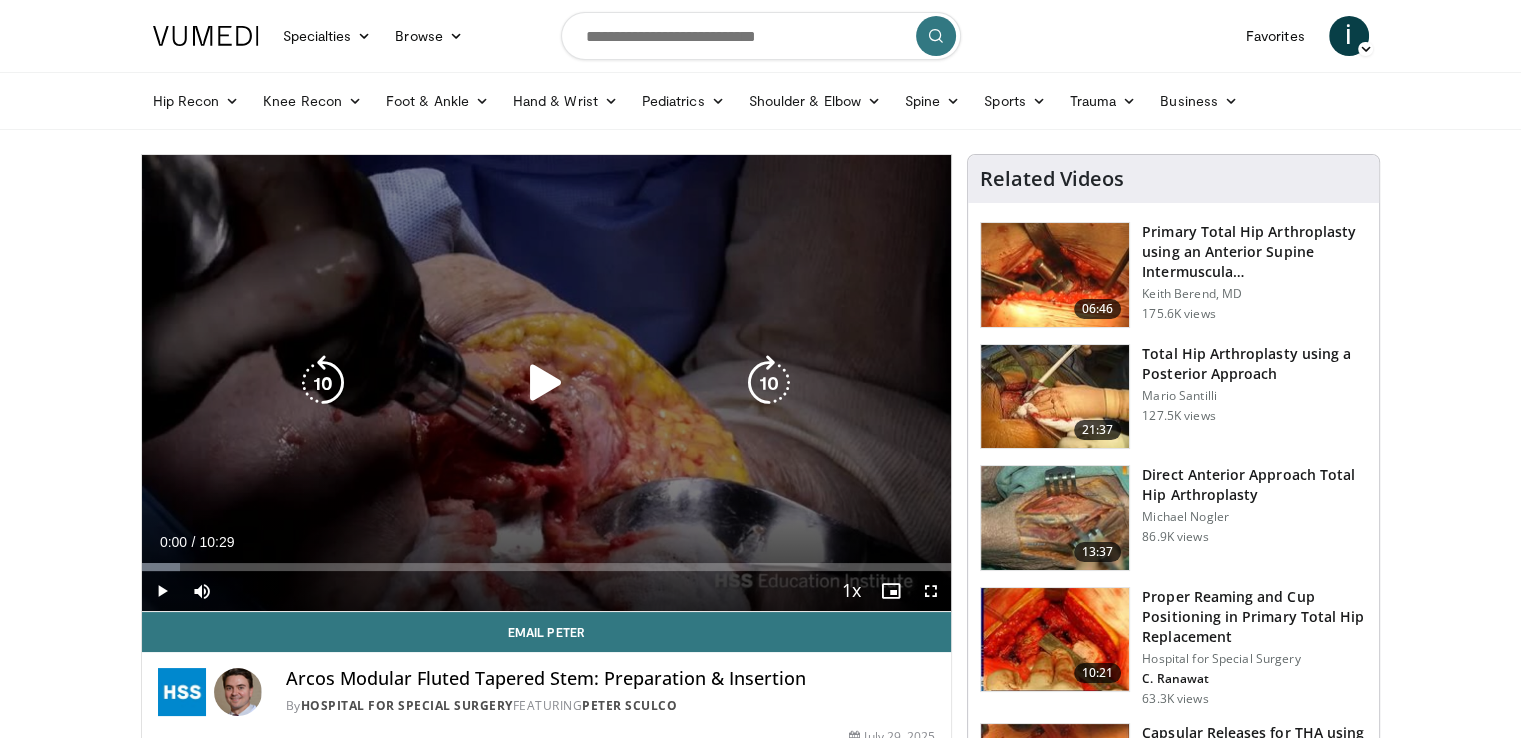 click at bounding box center (546, 383) 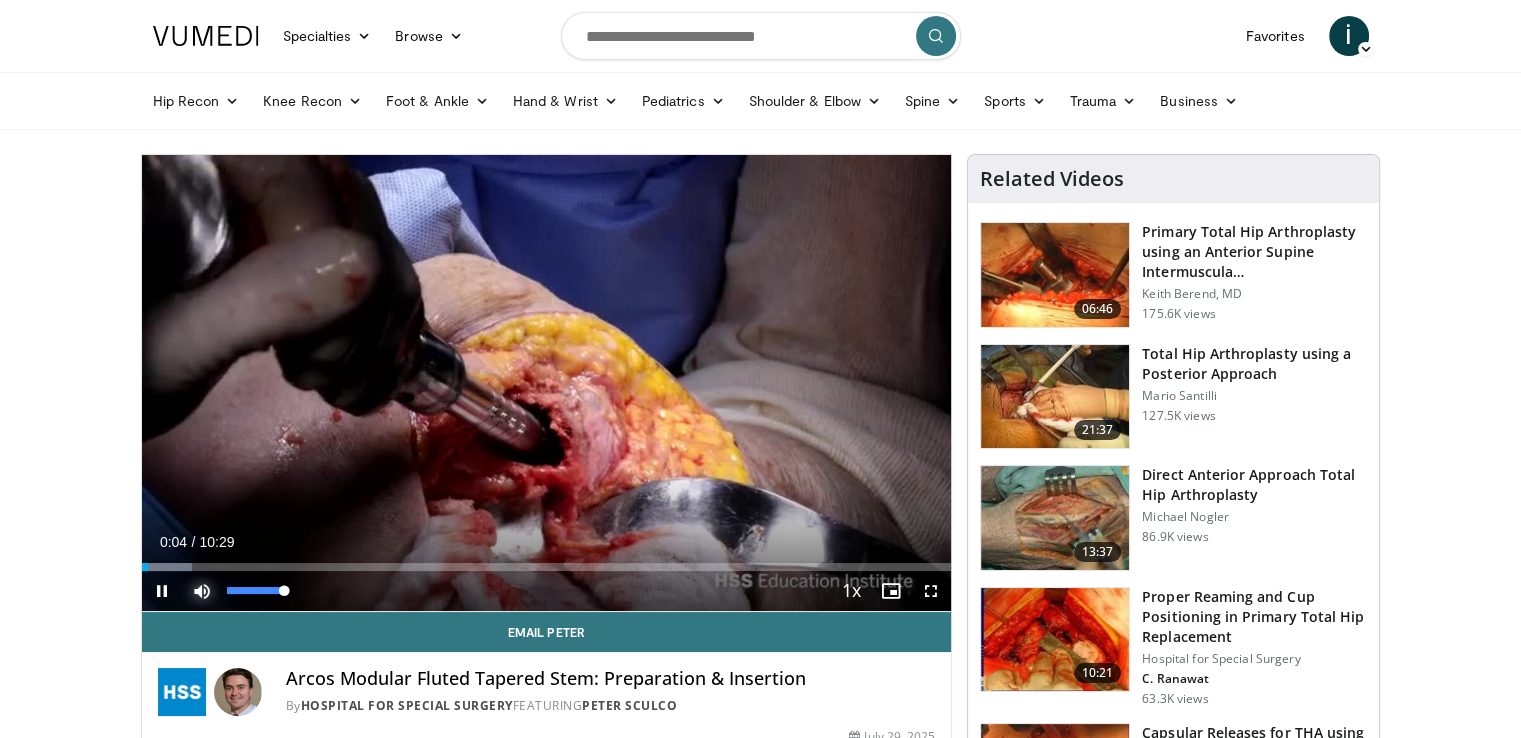 click at bounding box center [202, 591] 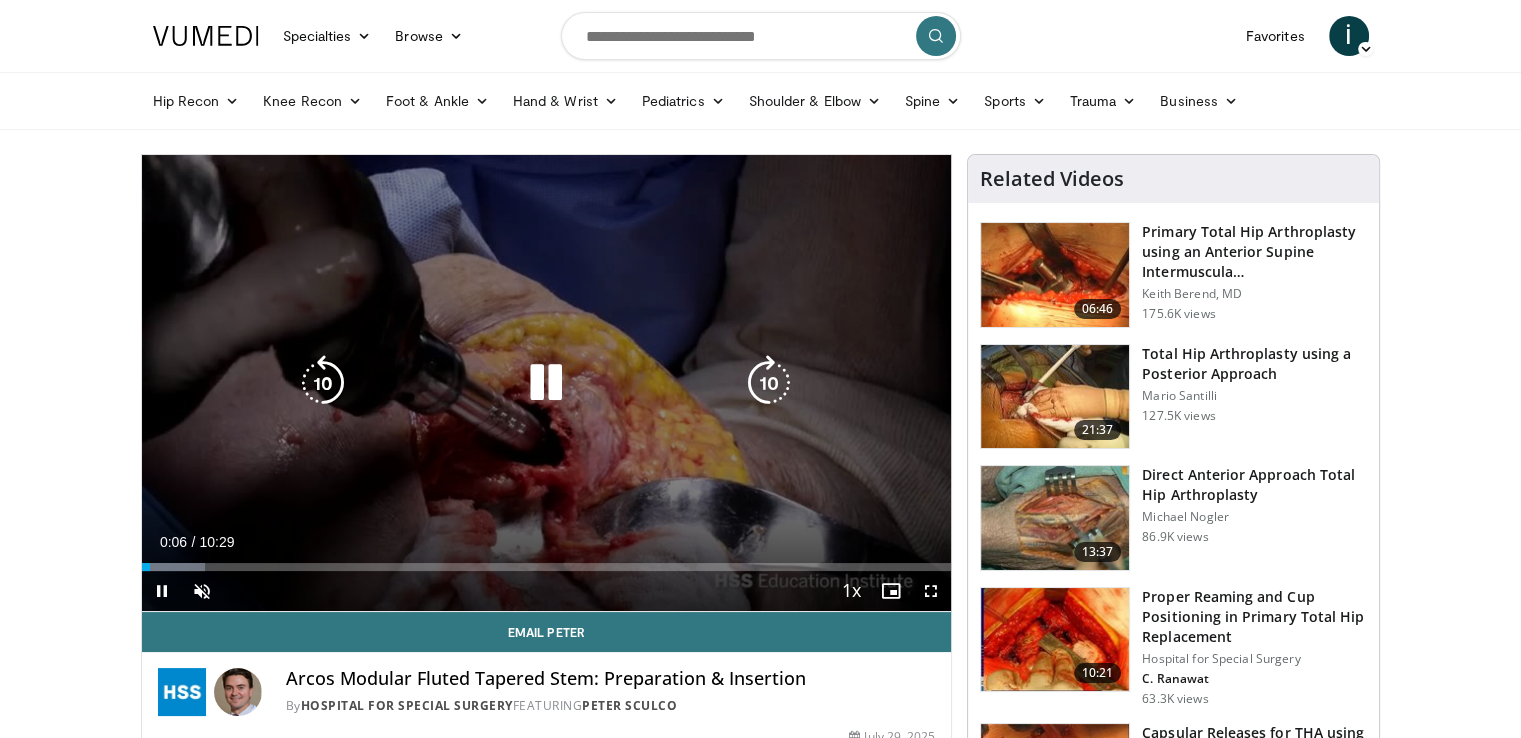 click at bounding box center [546, 383] 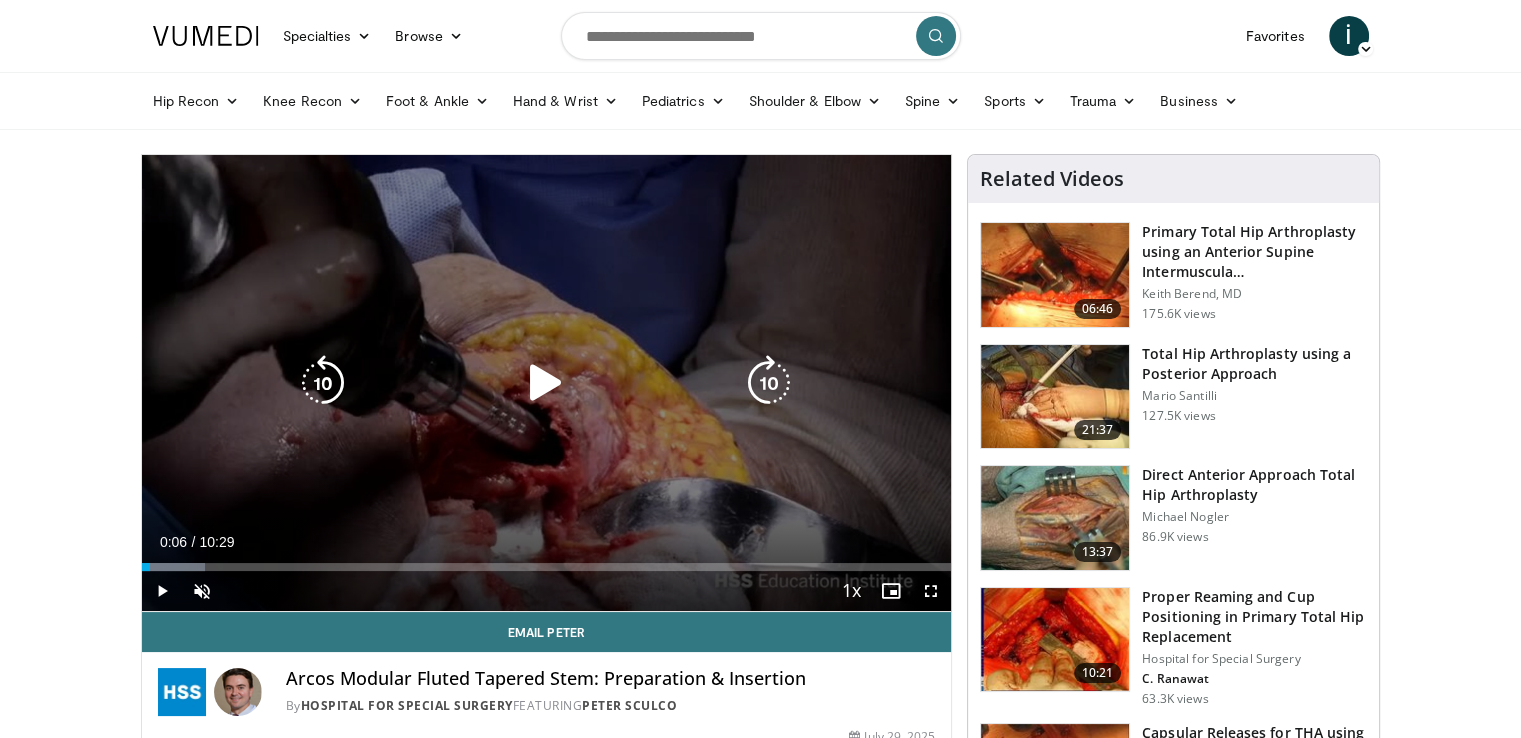 click at bounding box center (546, 383) 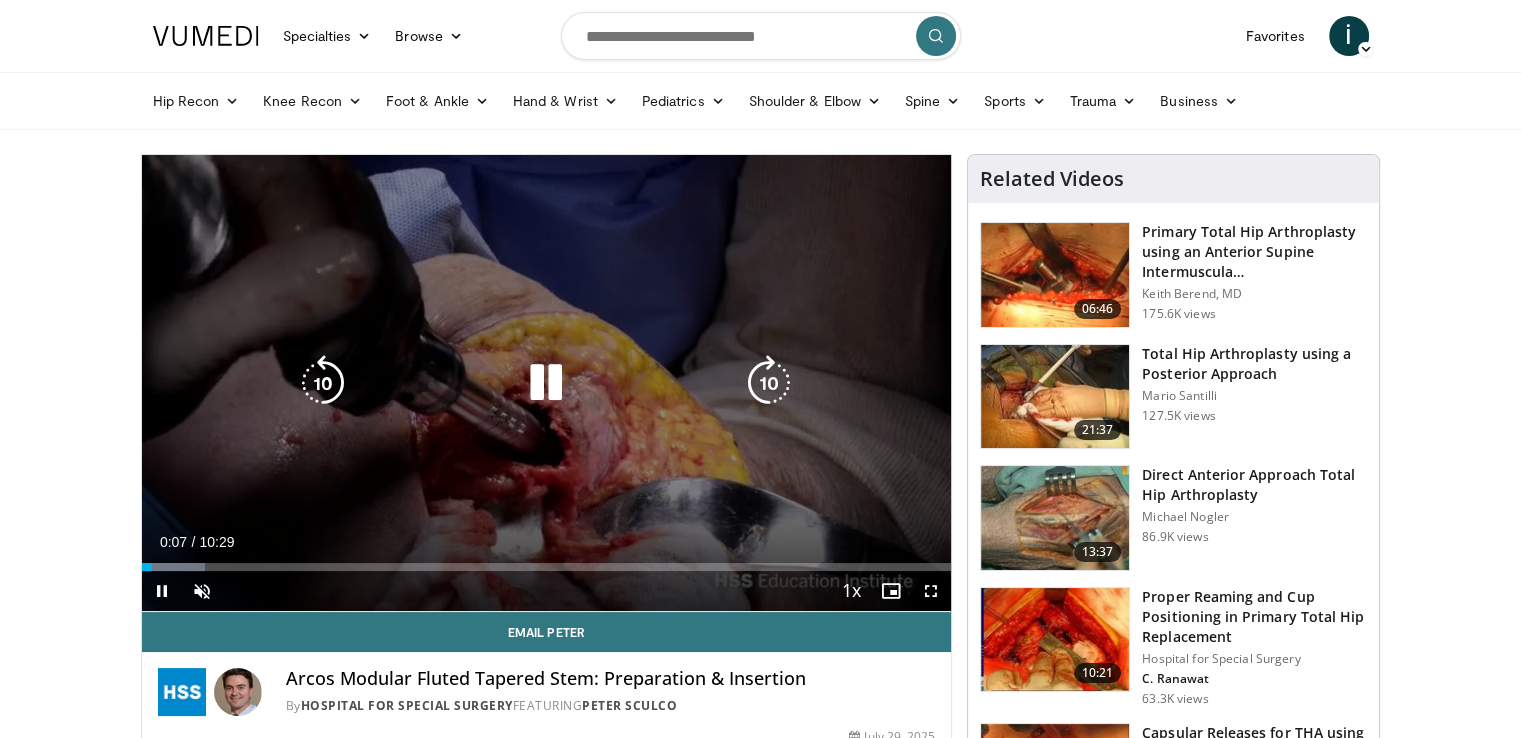 click at bounding box center [769, 383] 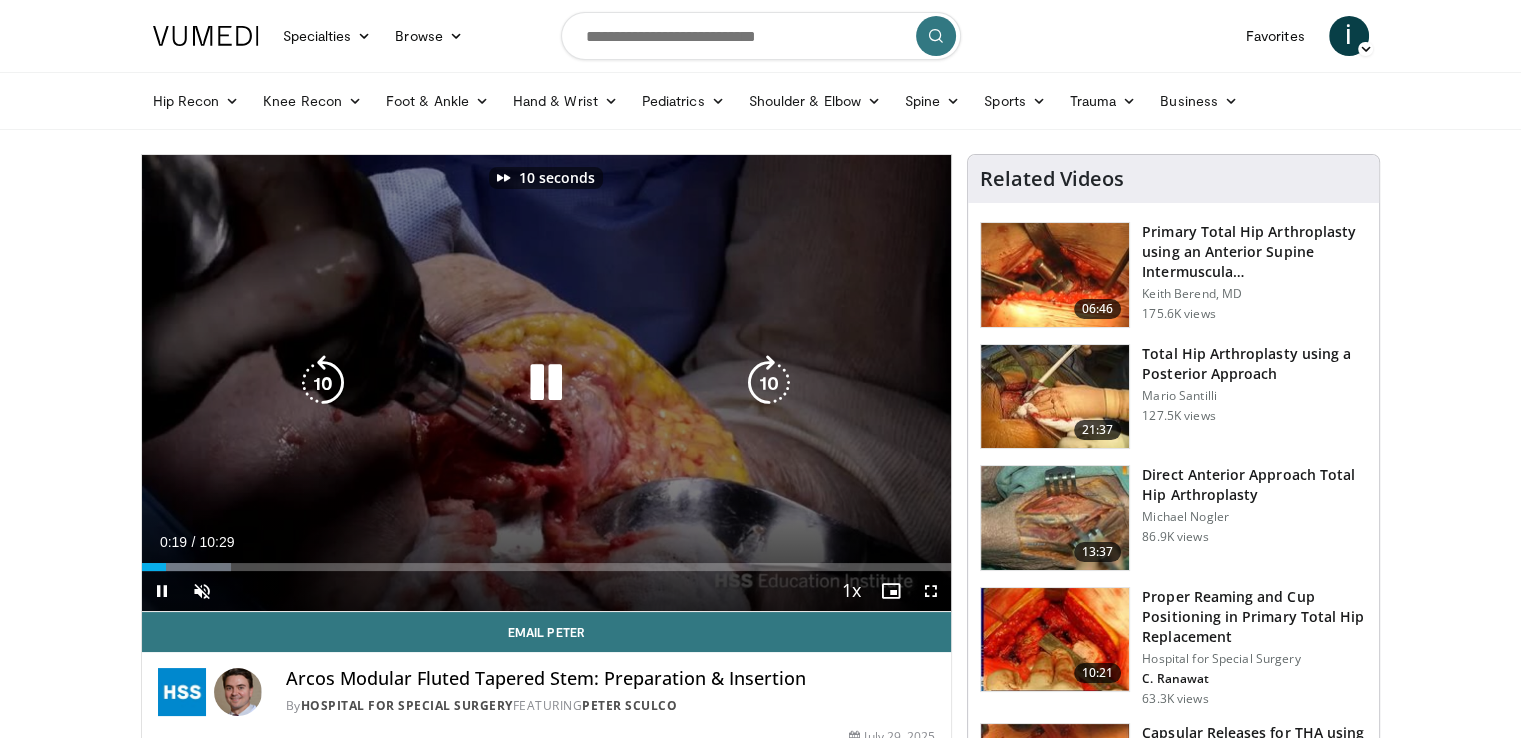 click at bounding box center [323, 383] 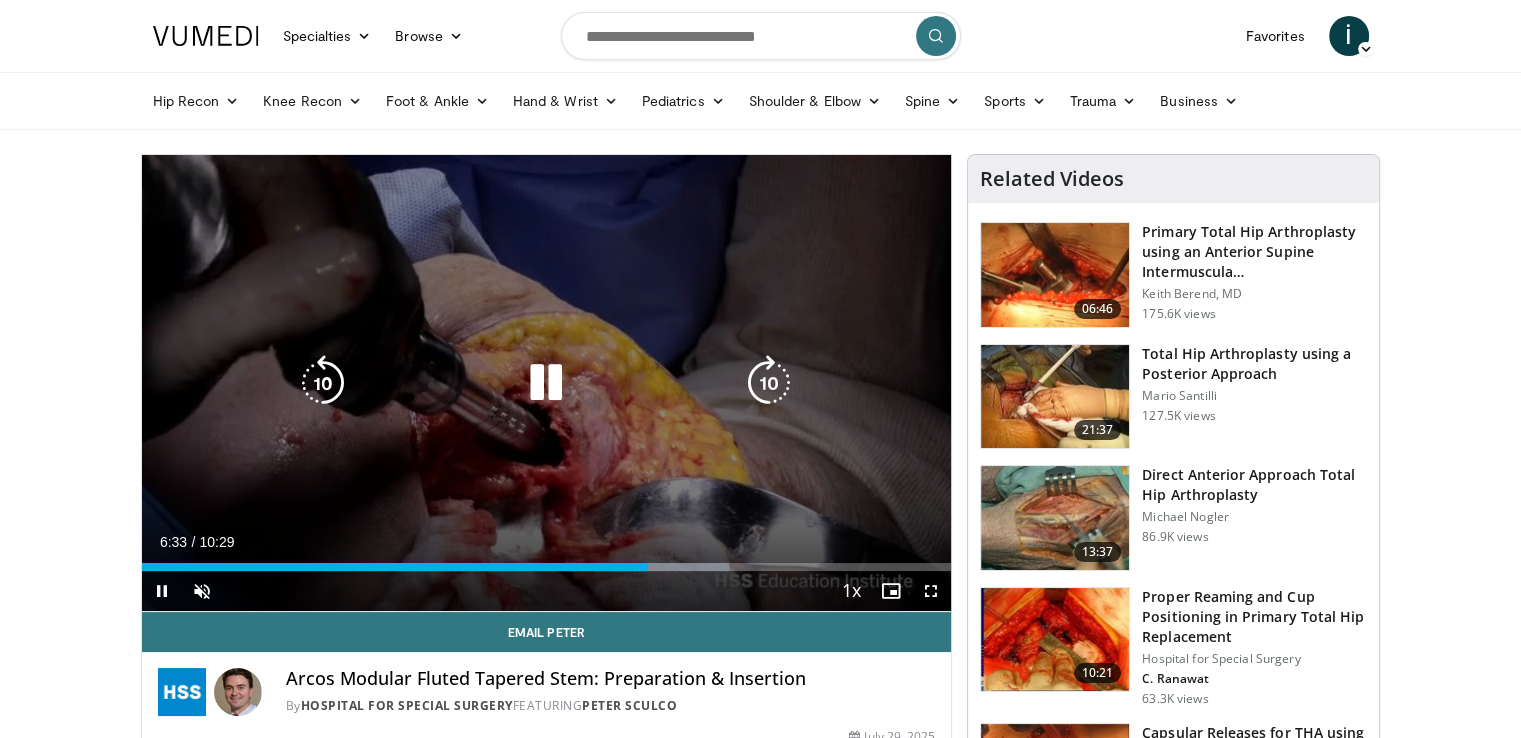 click at bounding box center [769, 383] 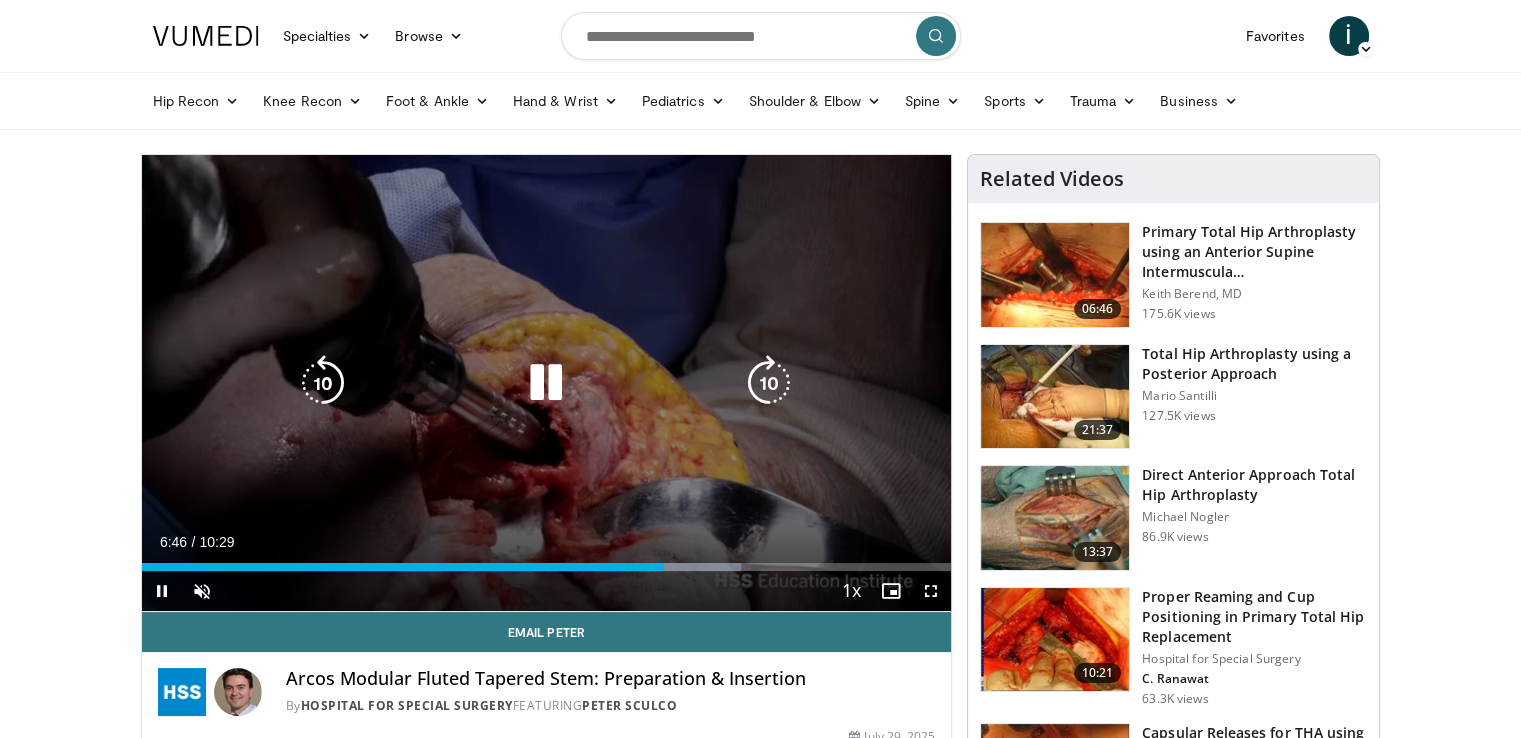 click at bounding box center [769, 383] 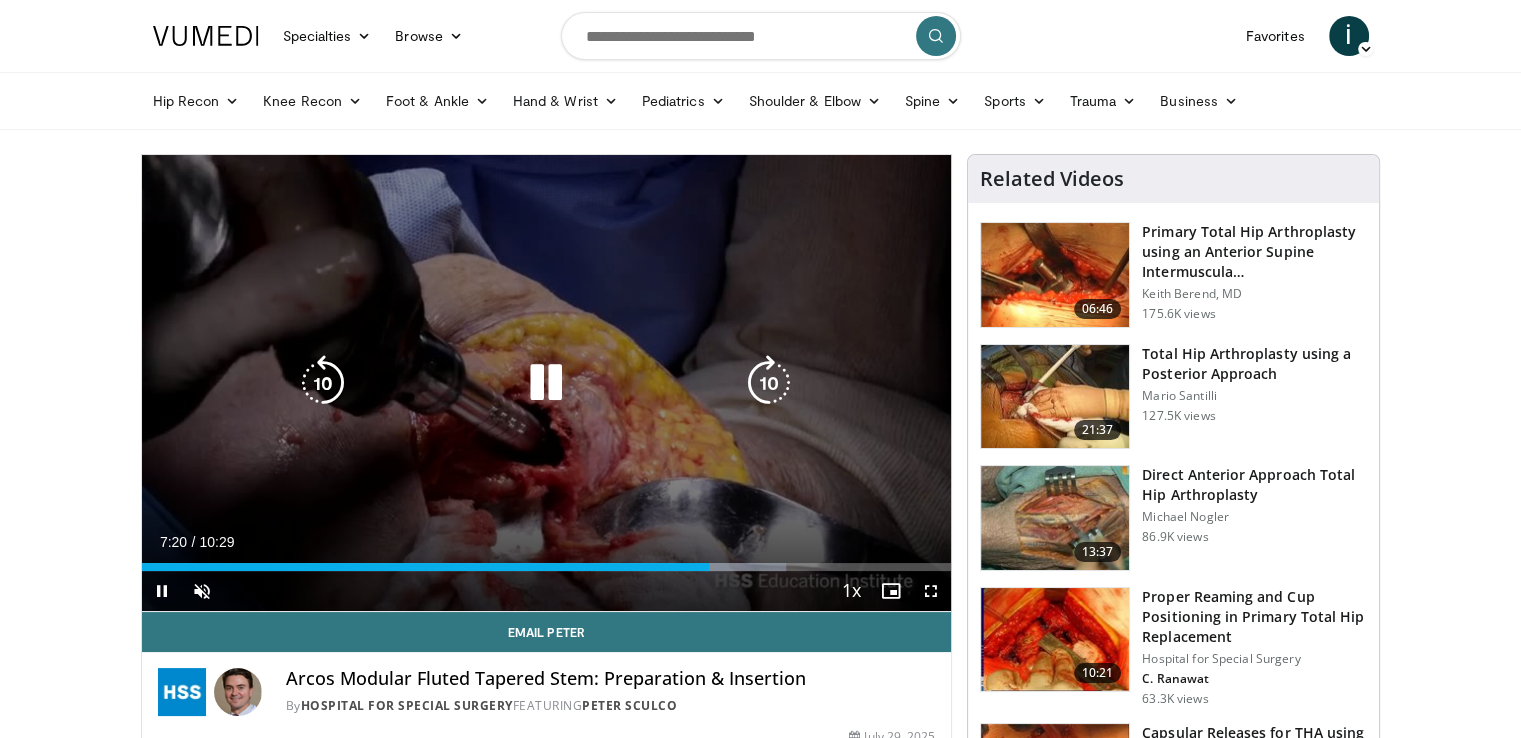 click at bounding box center [769, 383] 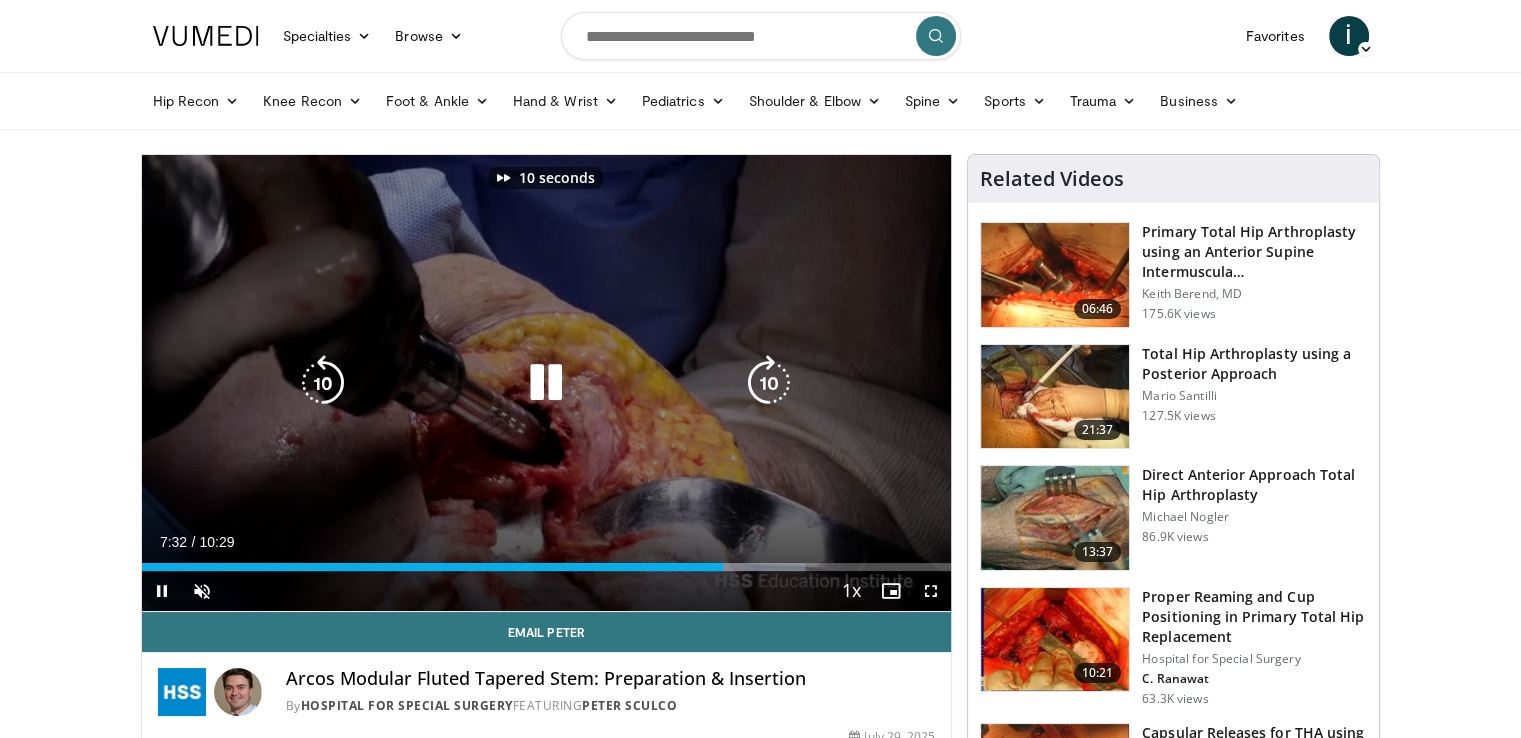click at bounding box center (769, 383) 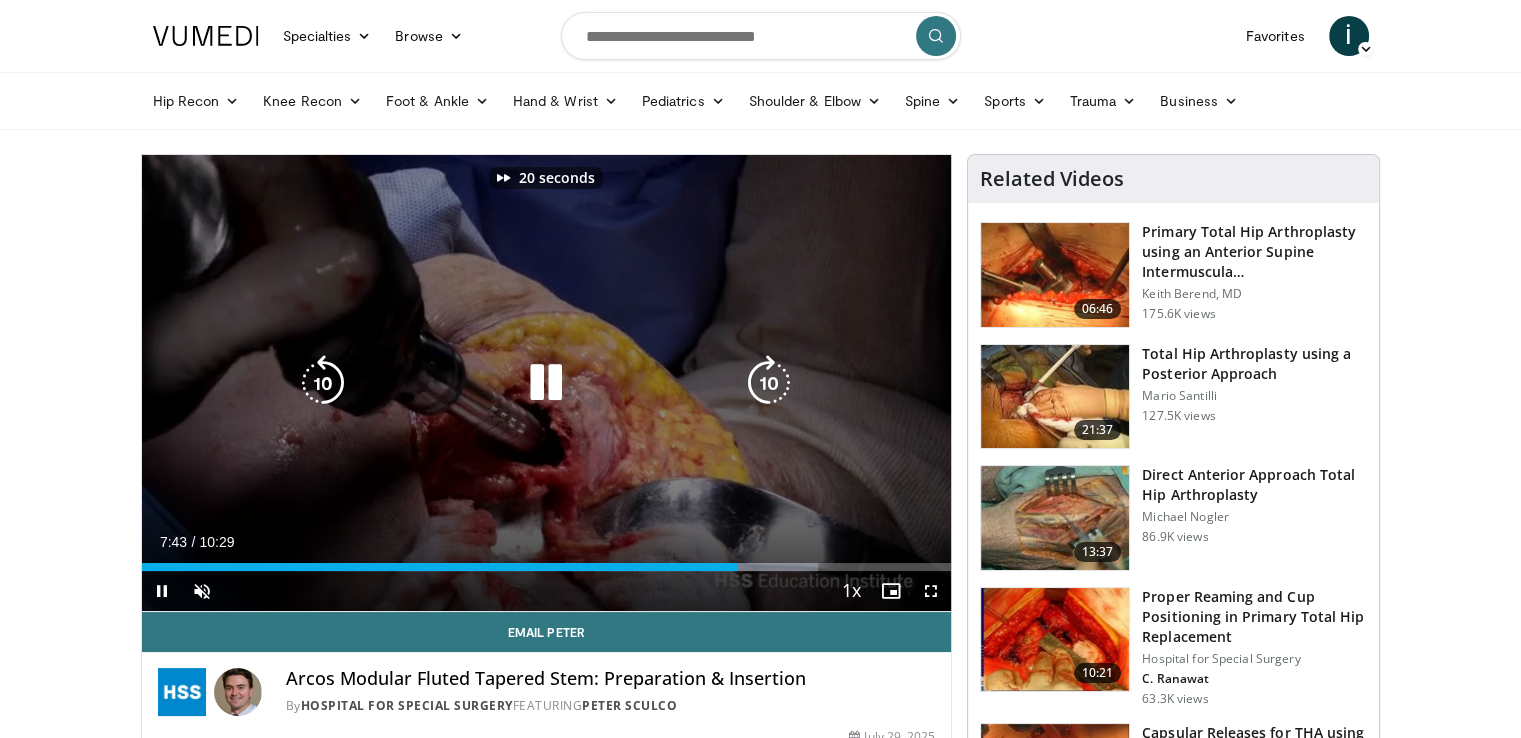 click at bounding box center (769, 383) 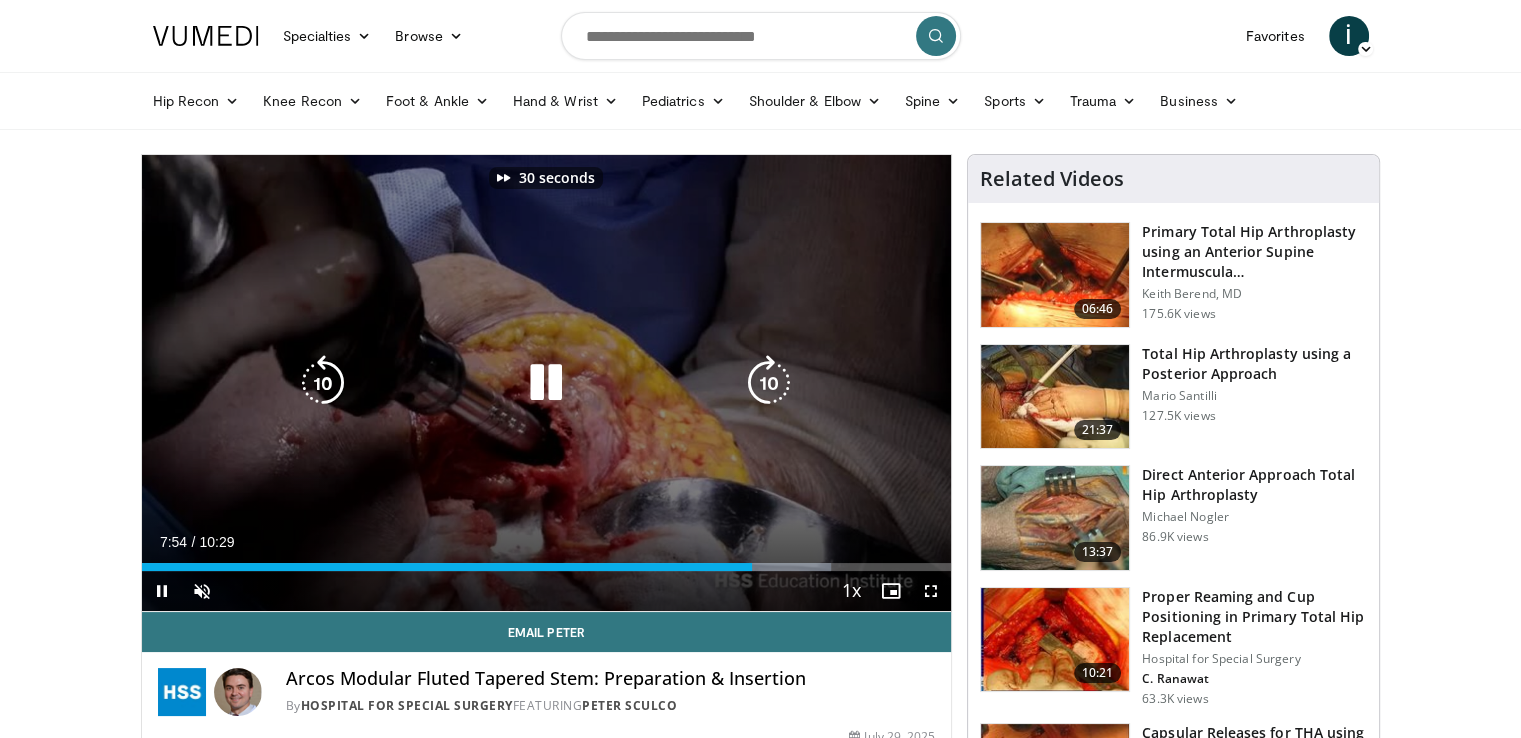 click at bounding box center (769, 383) 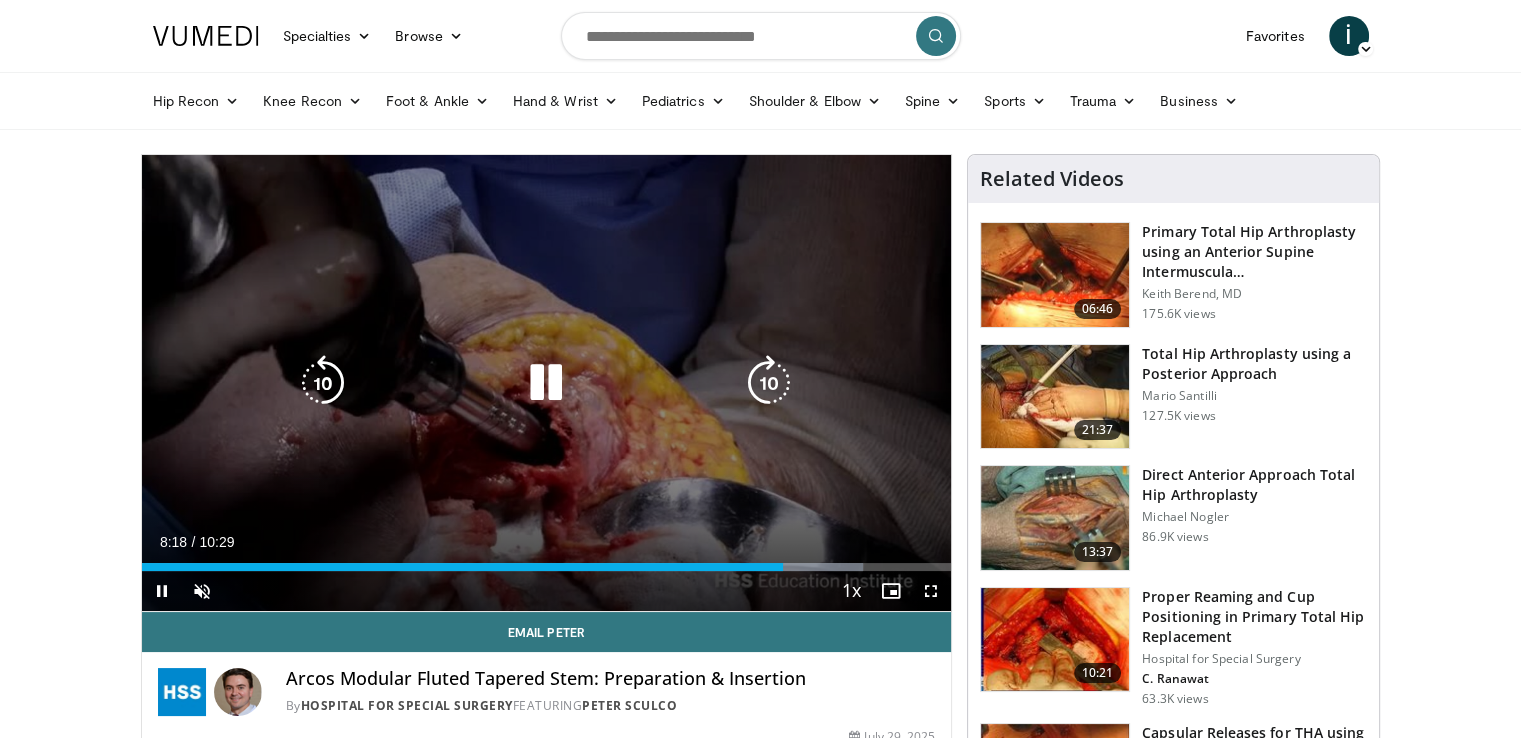click at bounding box center (769, 383) 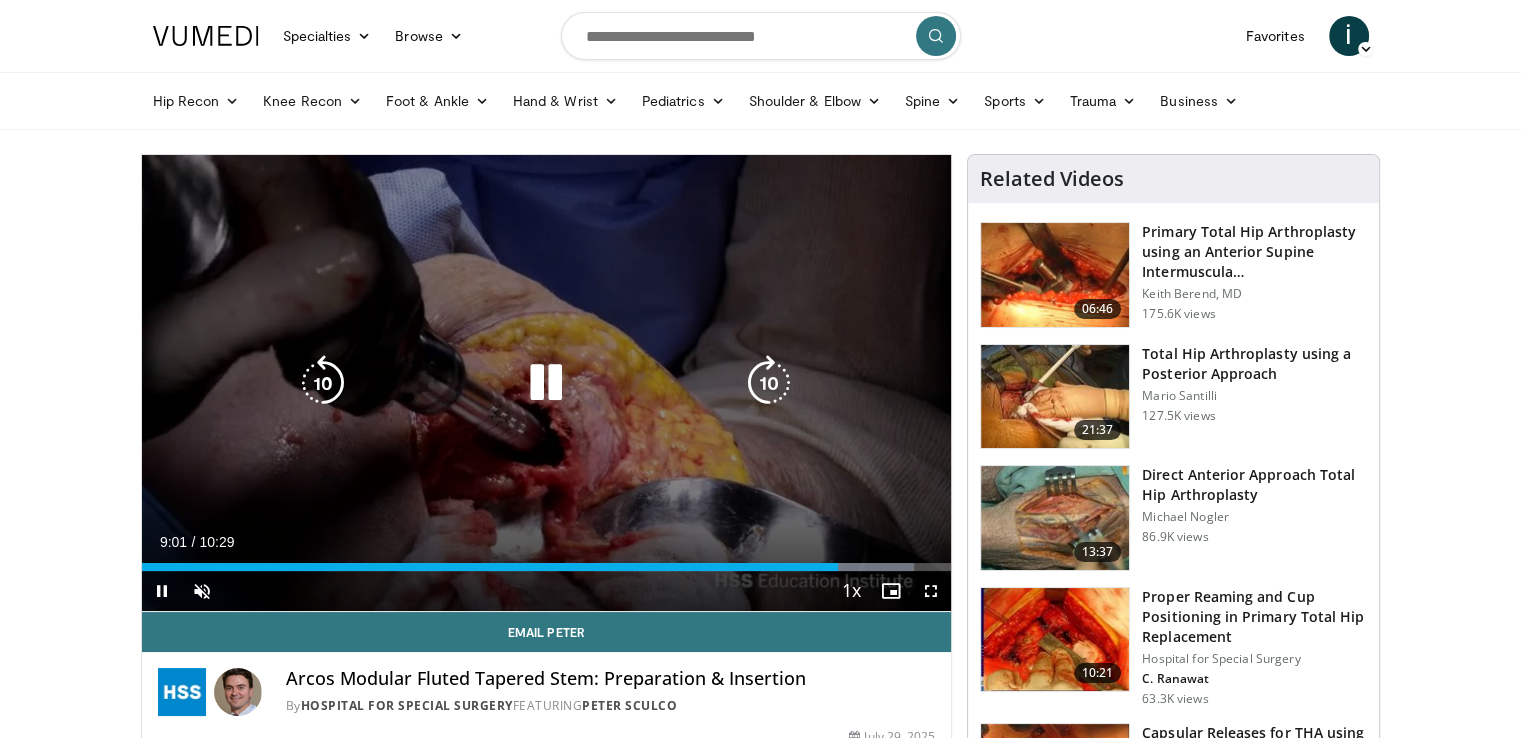 click at bounding box center (769, 383) 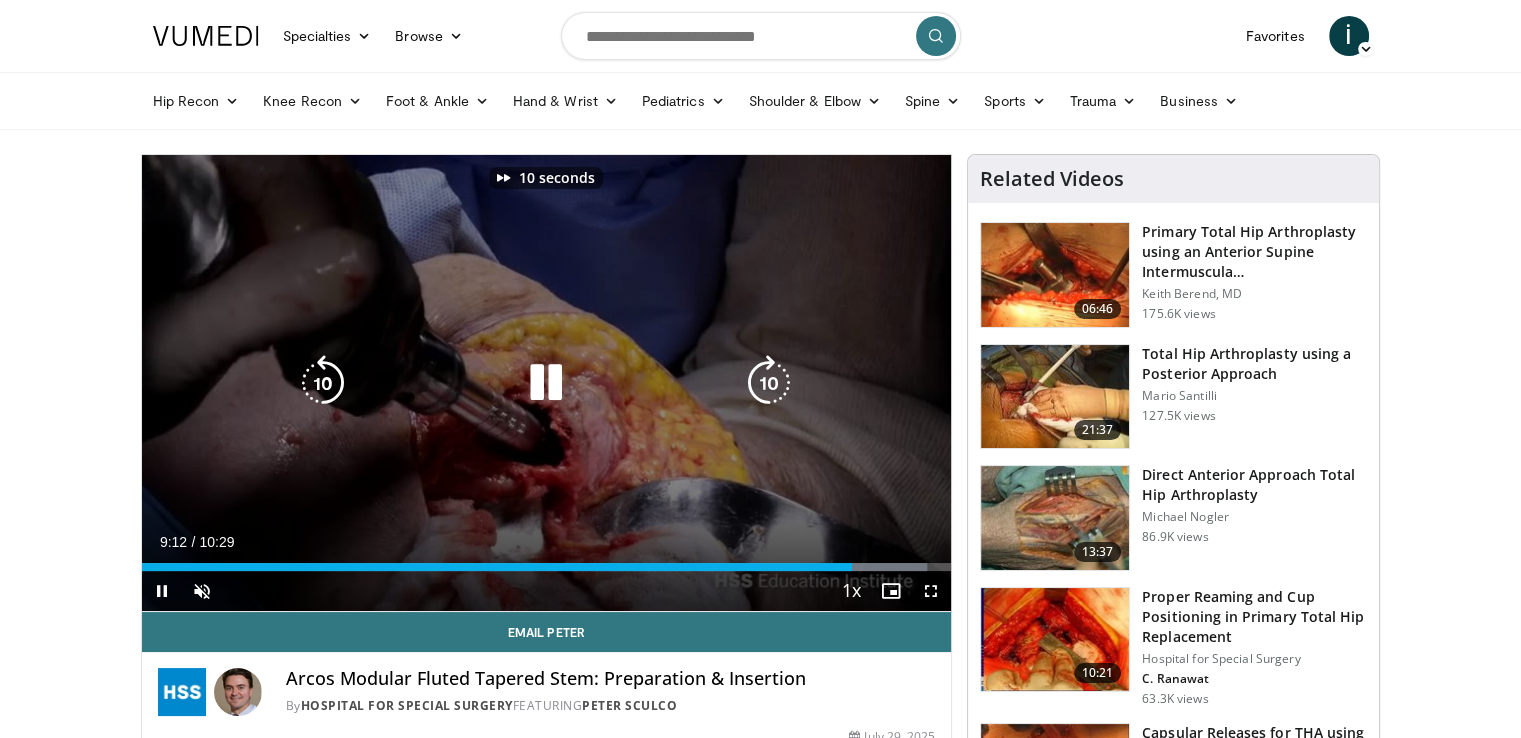 click at bounding box center (769, 383) 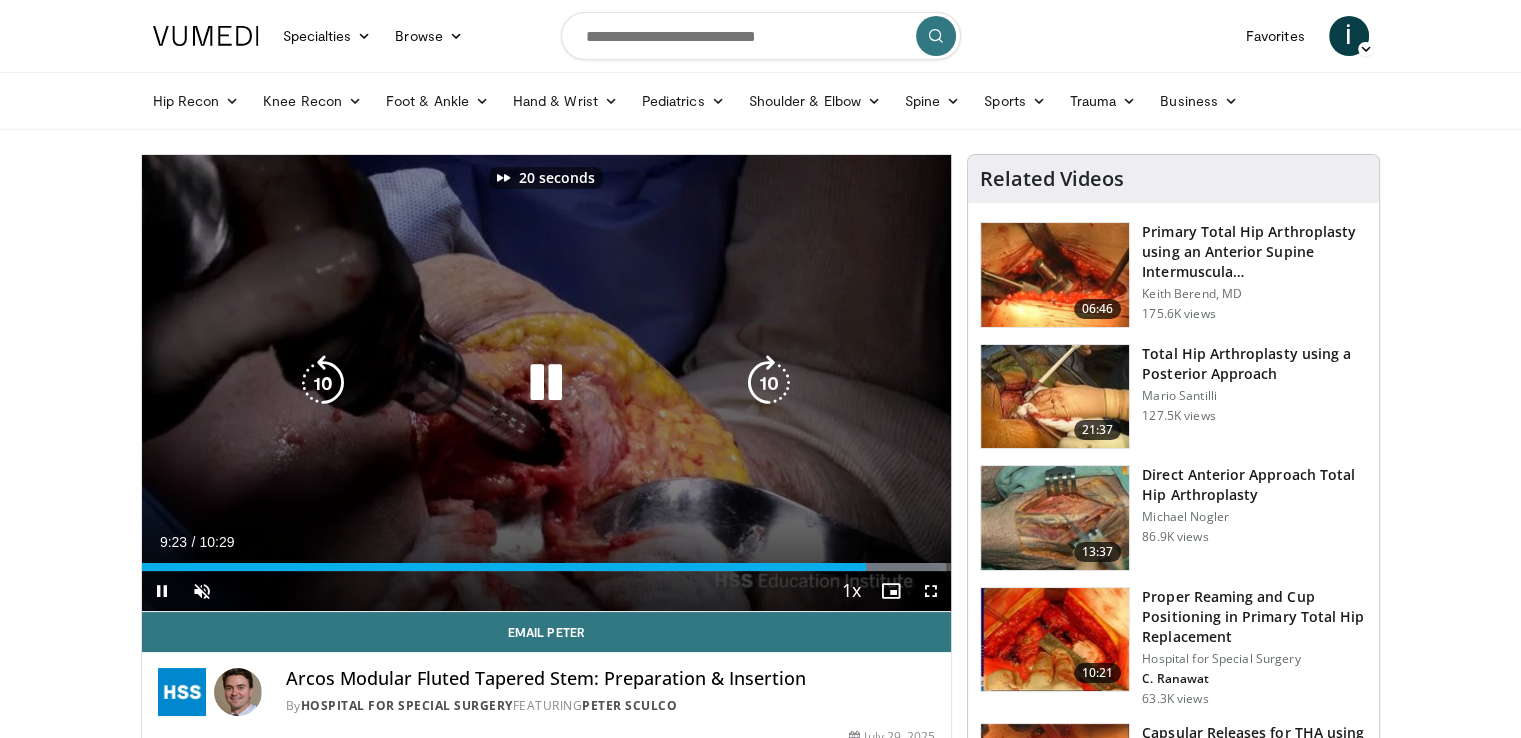 click at bounding box center (769, 383) 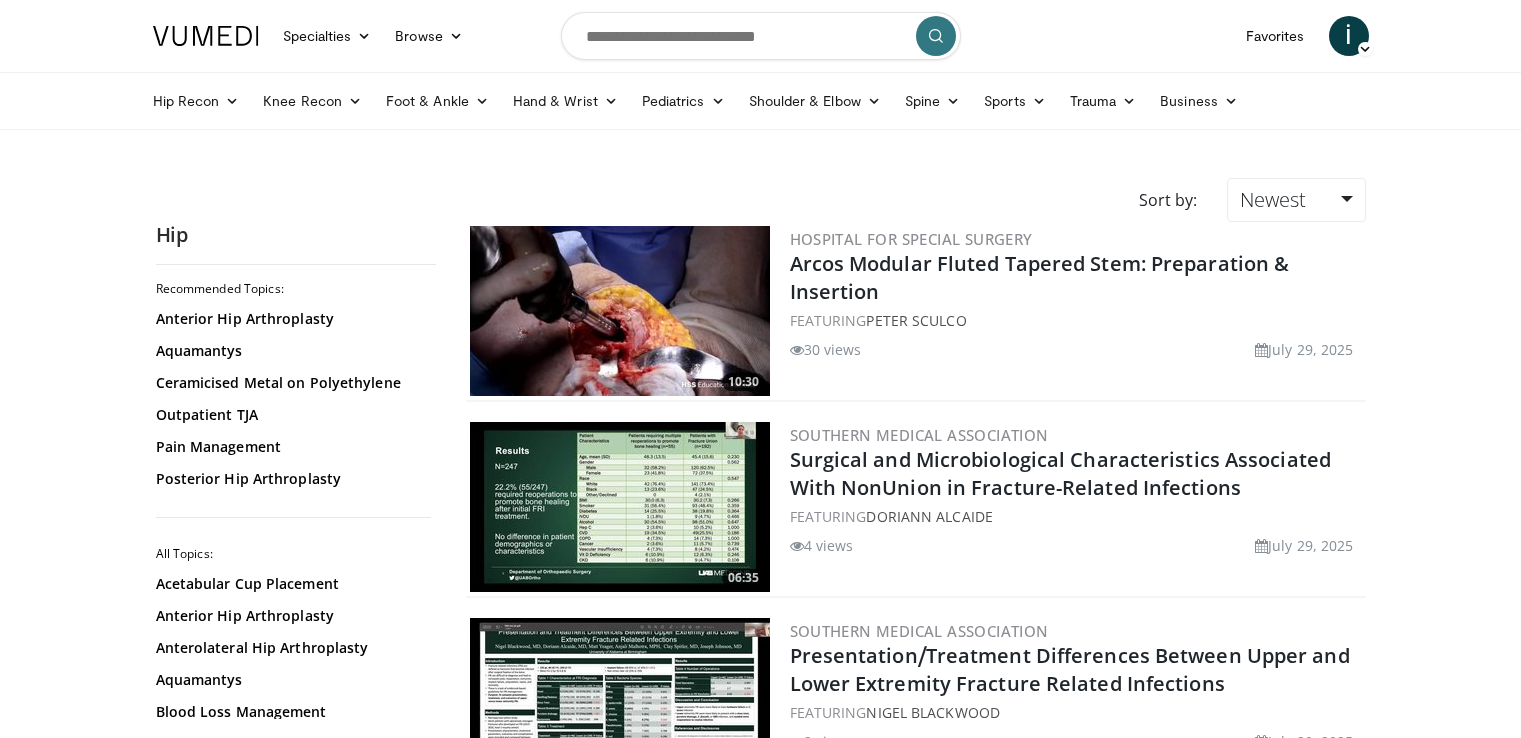 scroll, scrollTop: 0, scrollLeft: 0, axis: both 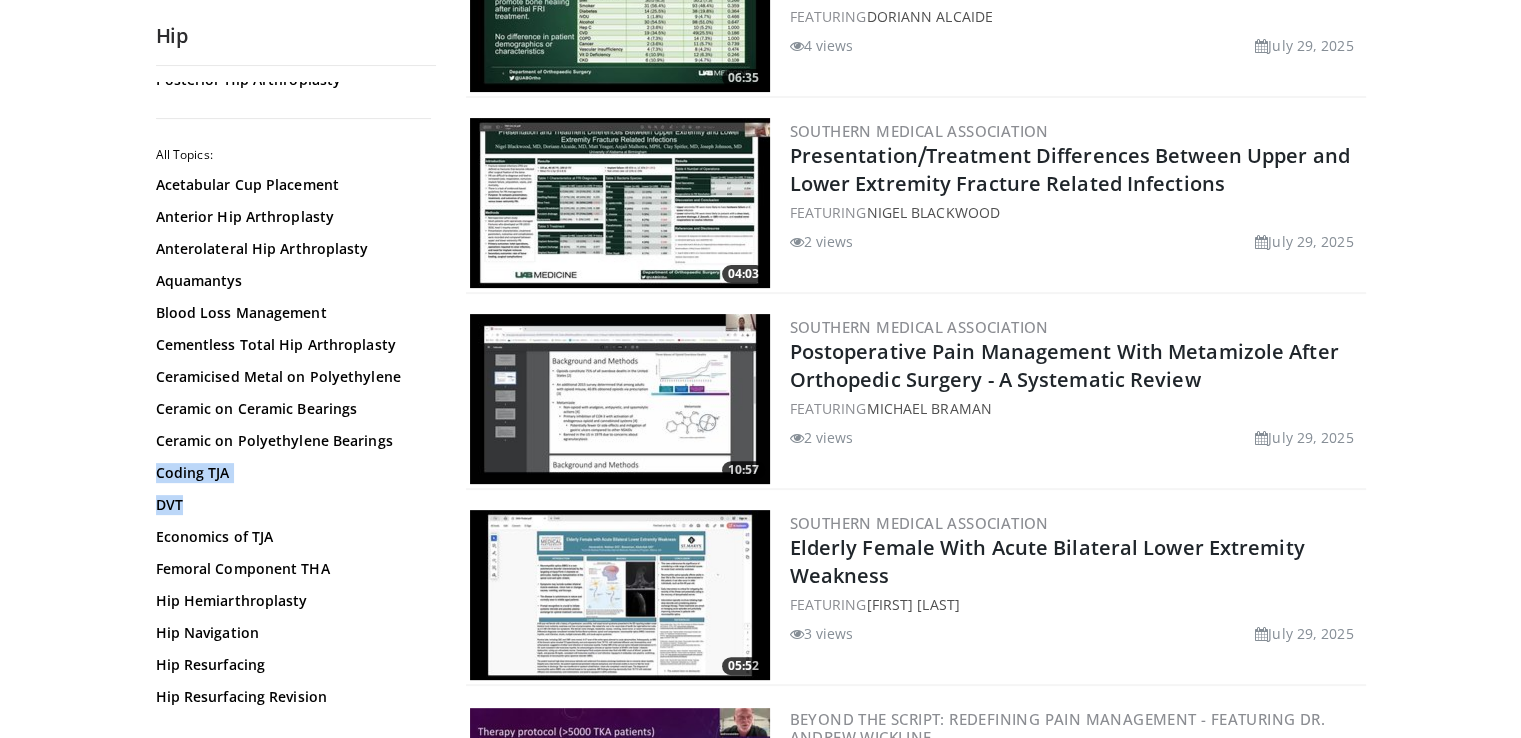 drag, startPoint x: 430, startPoint y: 437, endPoint x: 427, endPoint y: 501, distance: 64.070274 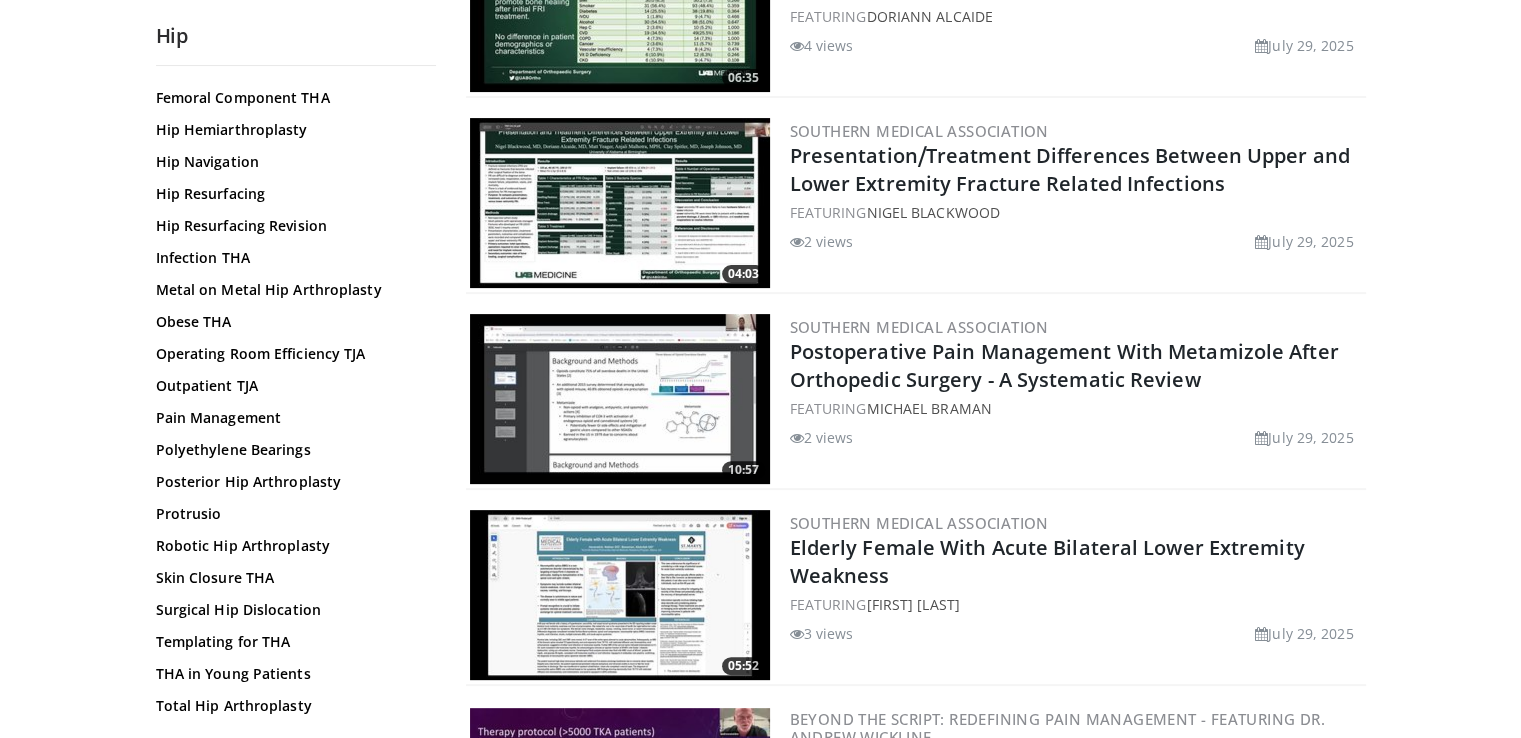 scroll, scrollTop: 688, scrollLeft: 0, axis: vertical 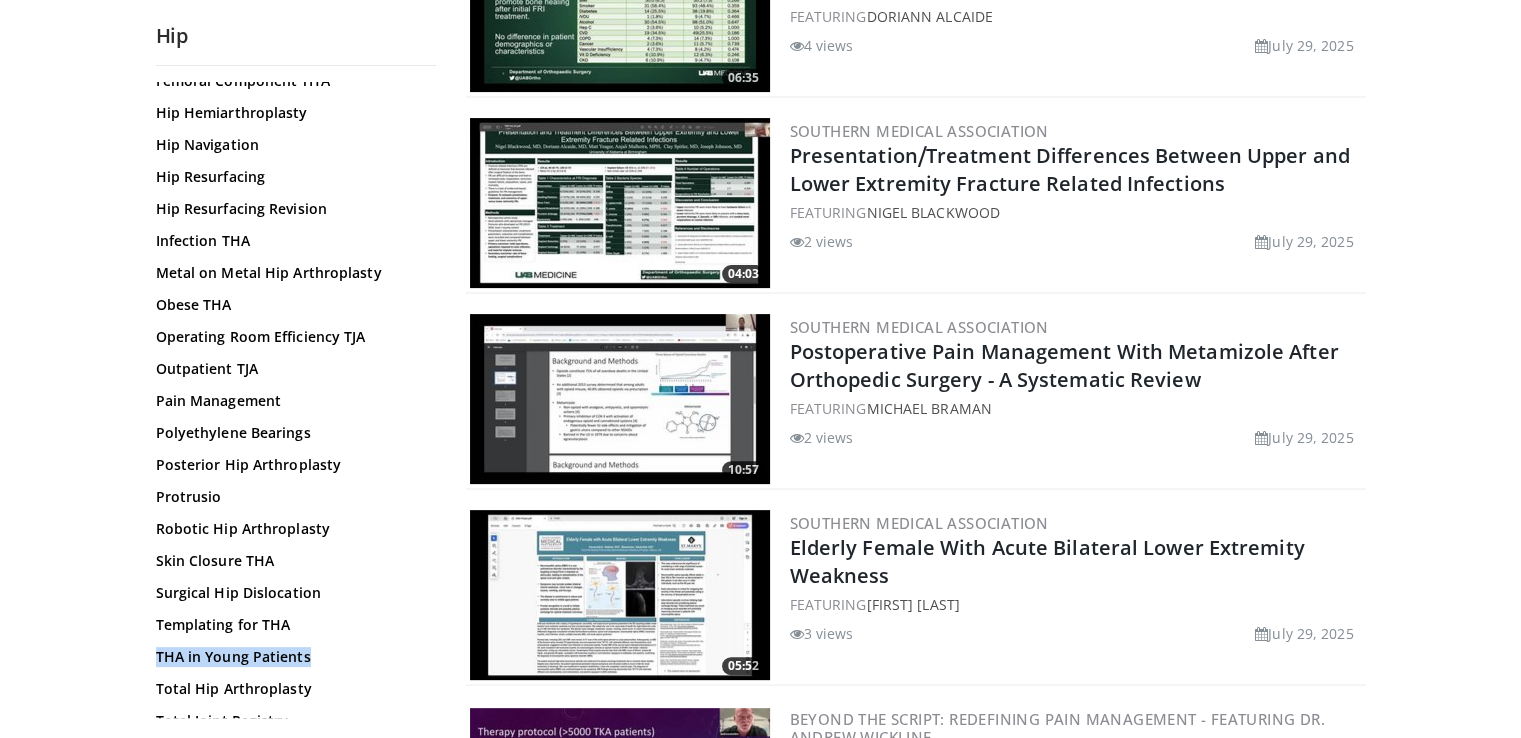 drag, startPoint x: 430, startPoint y: 621, endPoint x: 429, endPoint y: 658, distance: 37.01351 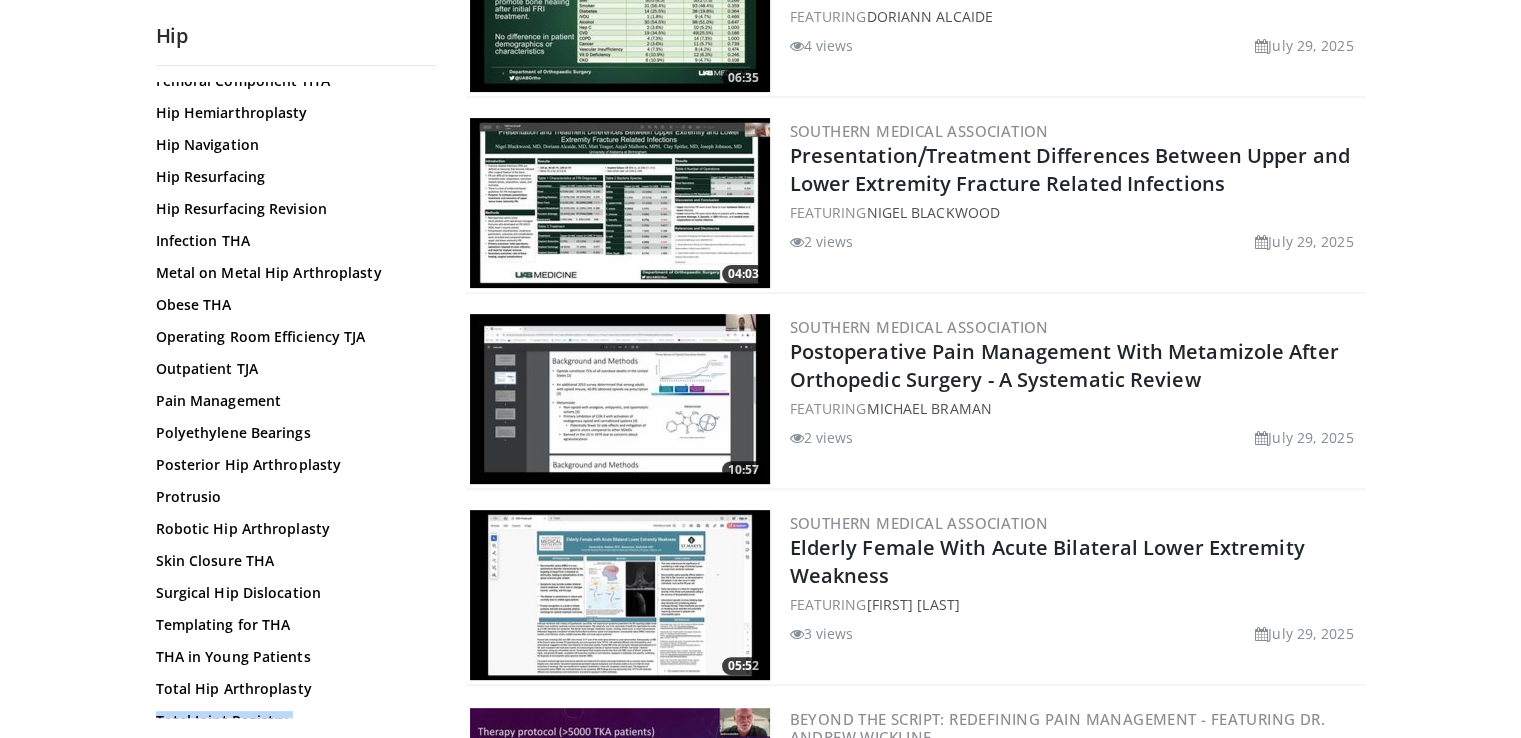 scroll, scrollTop: 764, scrollLeft: 0, axis: vertical 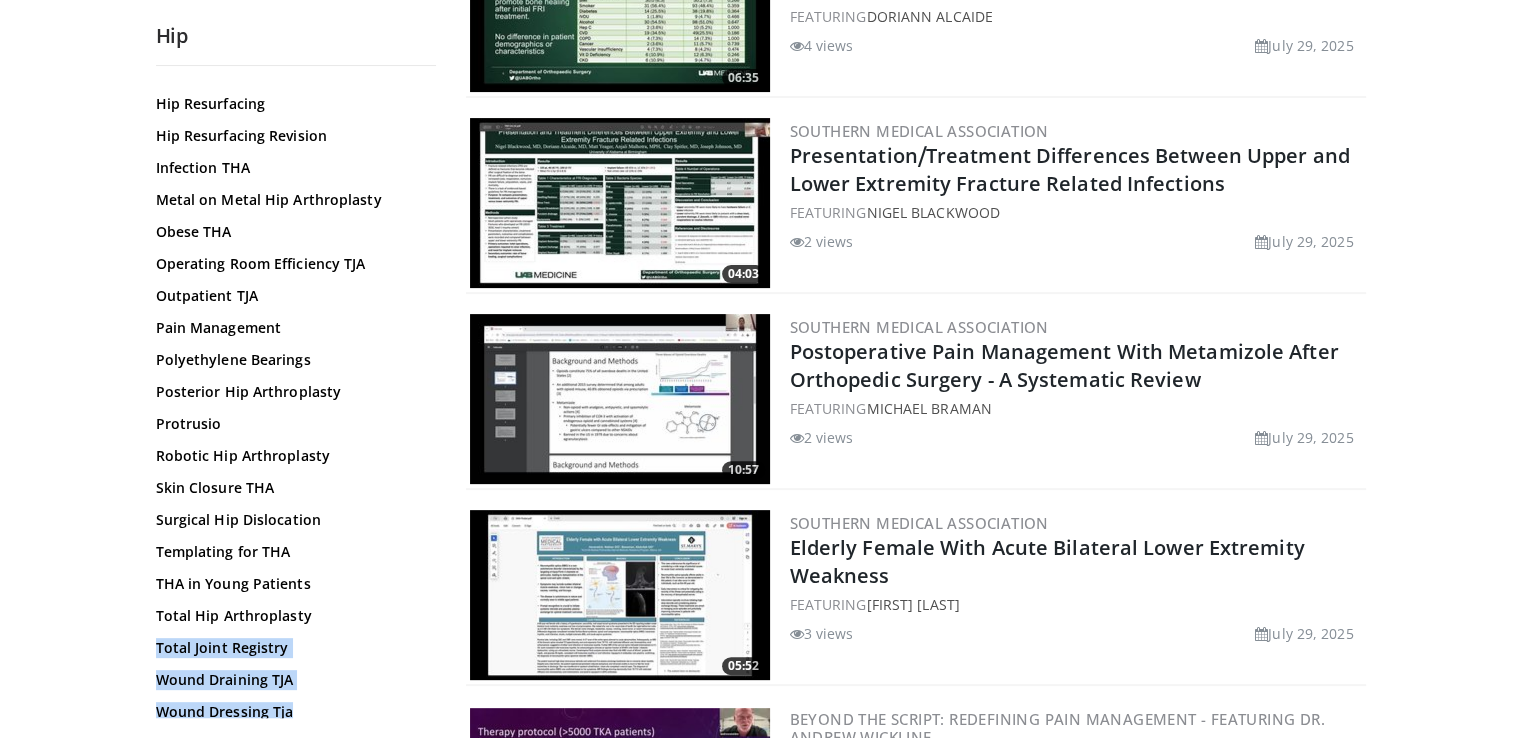 drag, startPoint x: 435, startPoint y: 673, endPoint x: 427, endPoint y: 703, distance: 31.04835 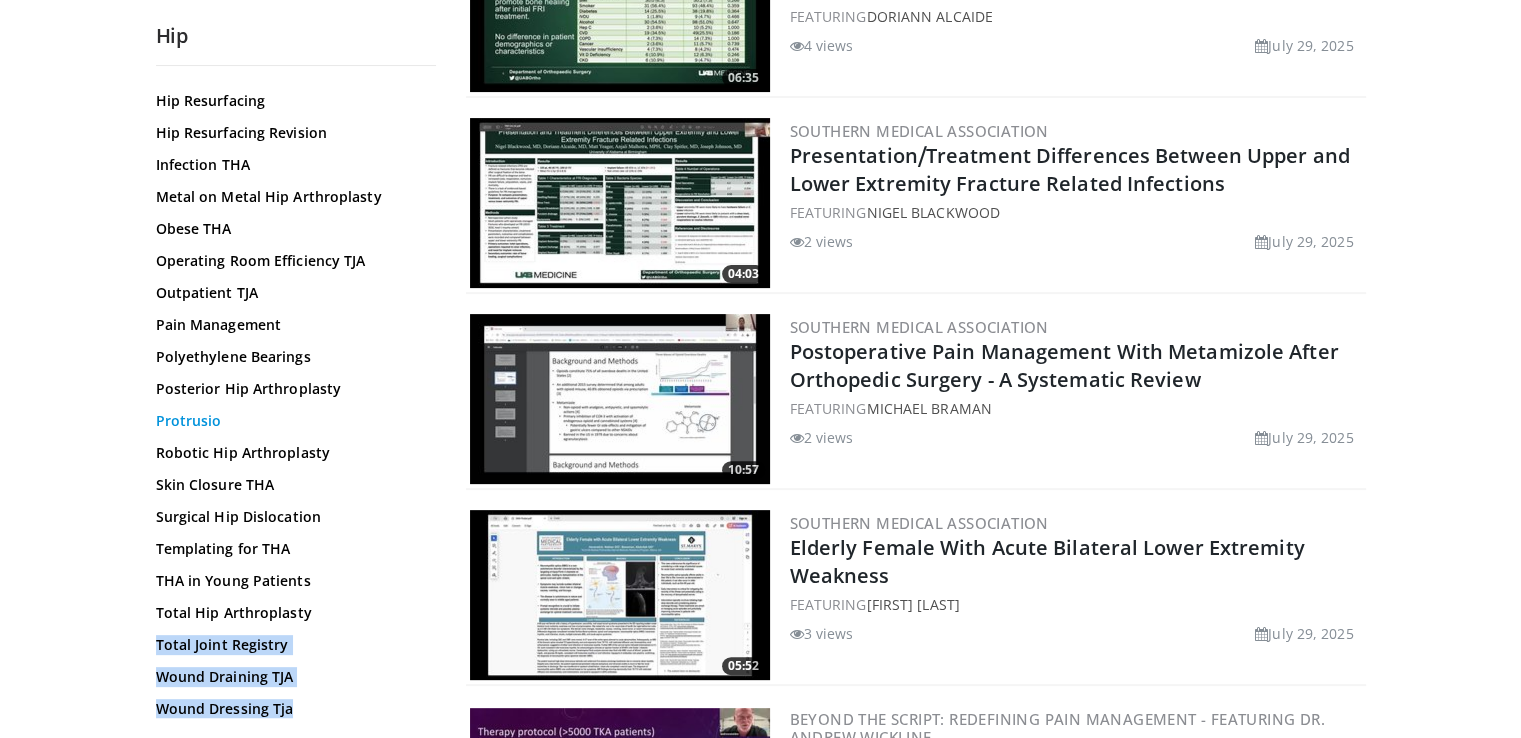 click on "Protrusio" at bounding box center (291, 421) 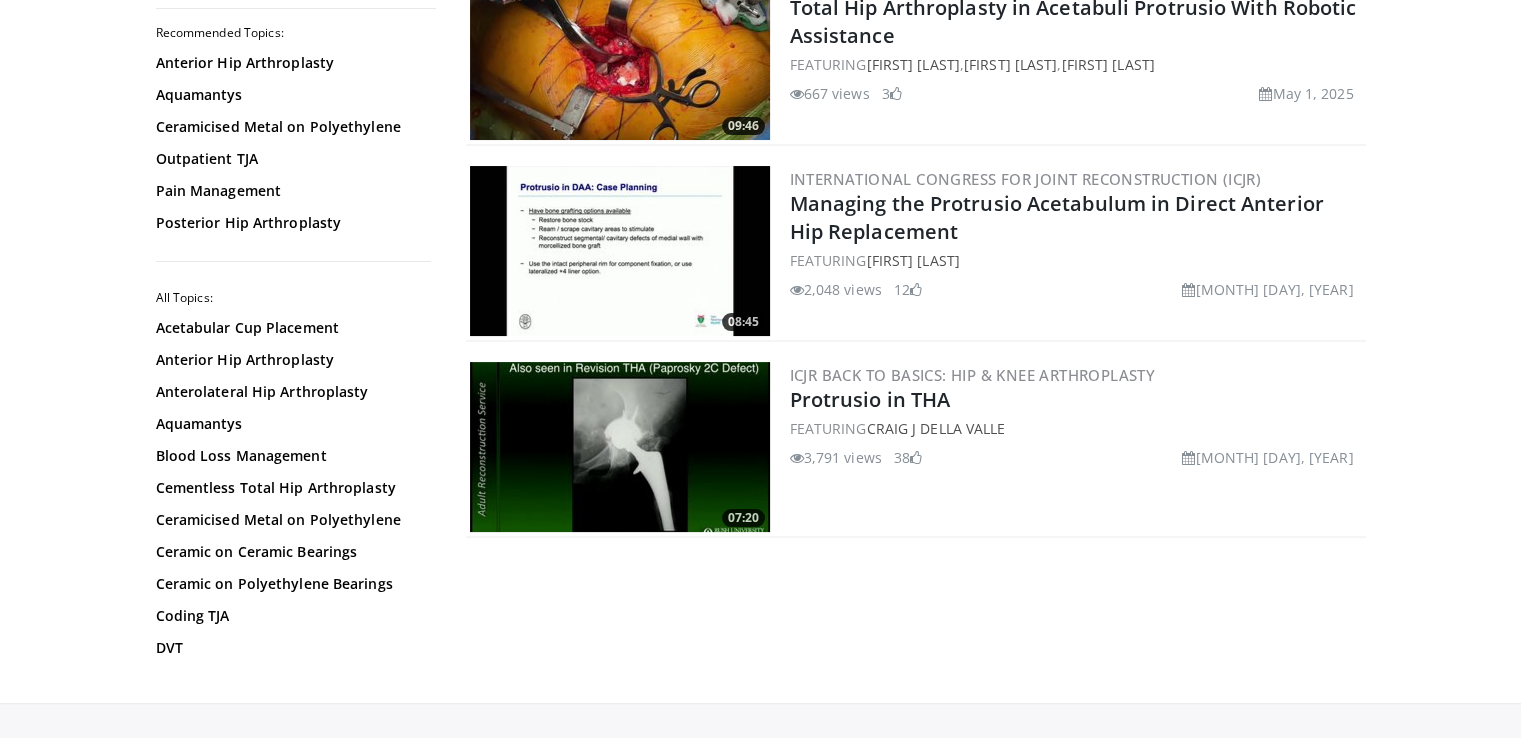 scroll, scrollTop: 300, scrollLeft: 0, axis: vertical 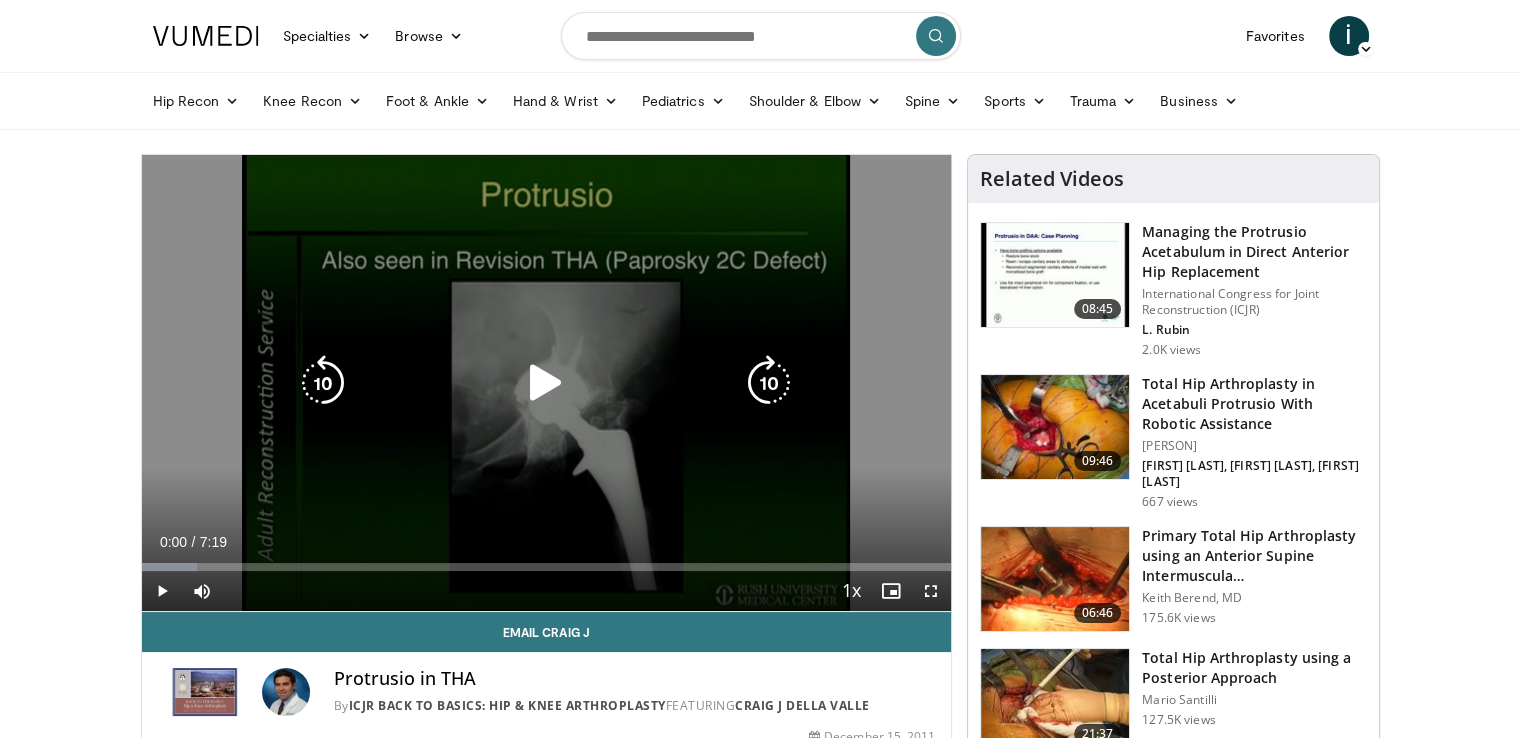 click at bounding box center (546, 383) 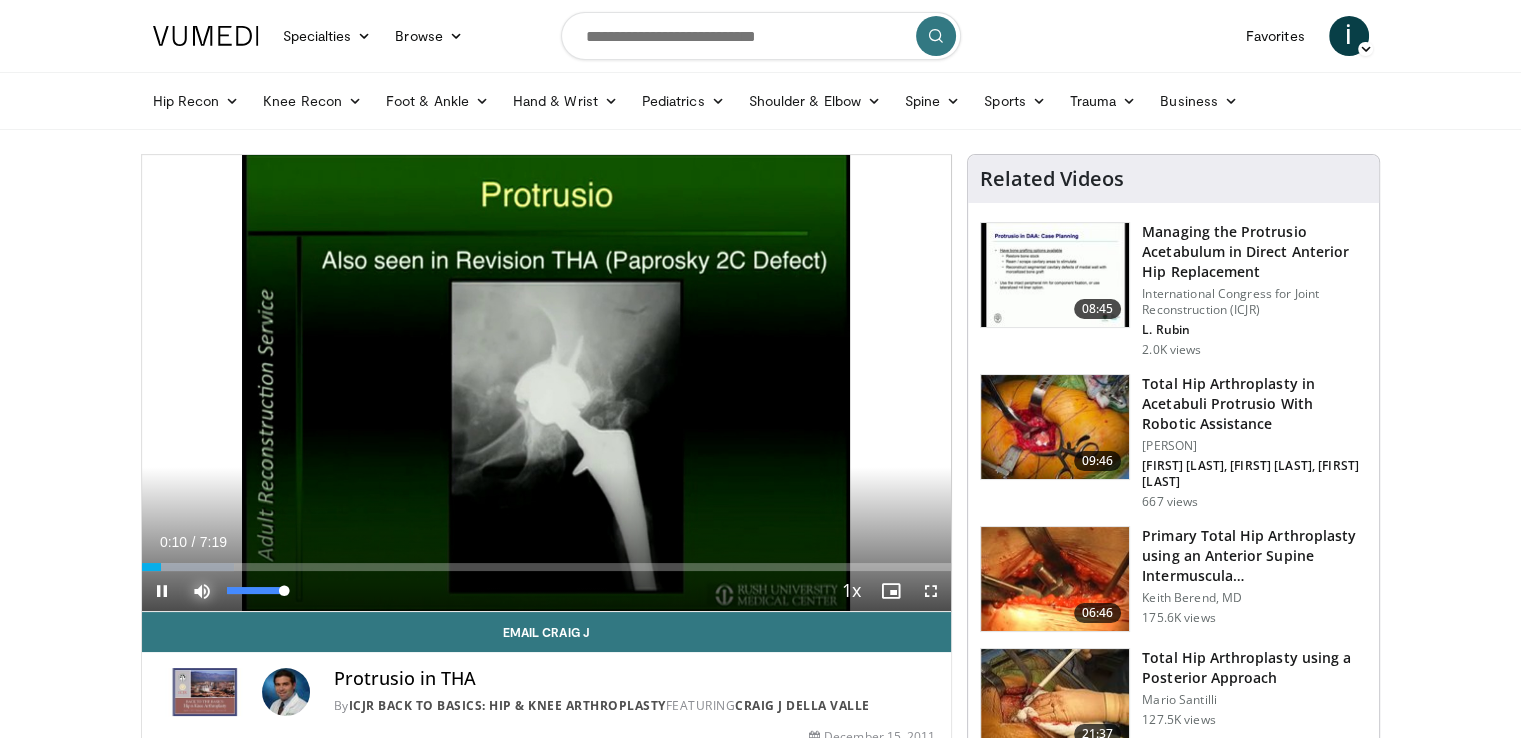 click at bounding box center (202, 591) 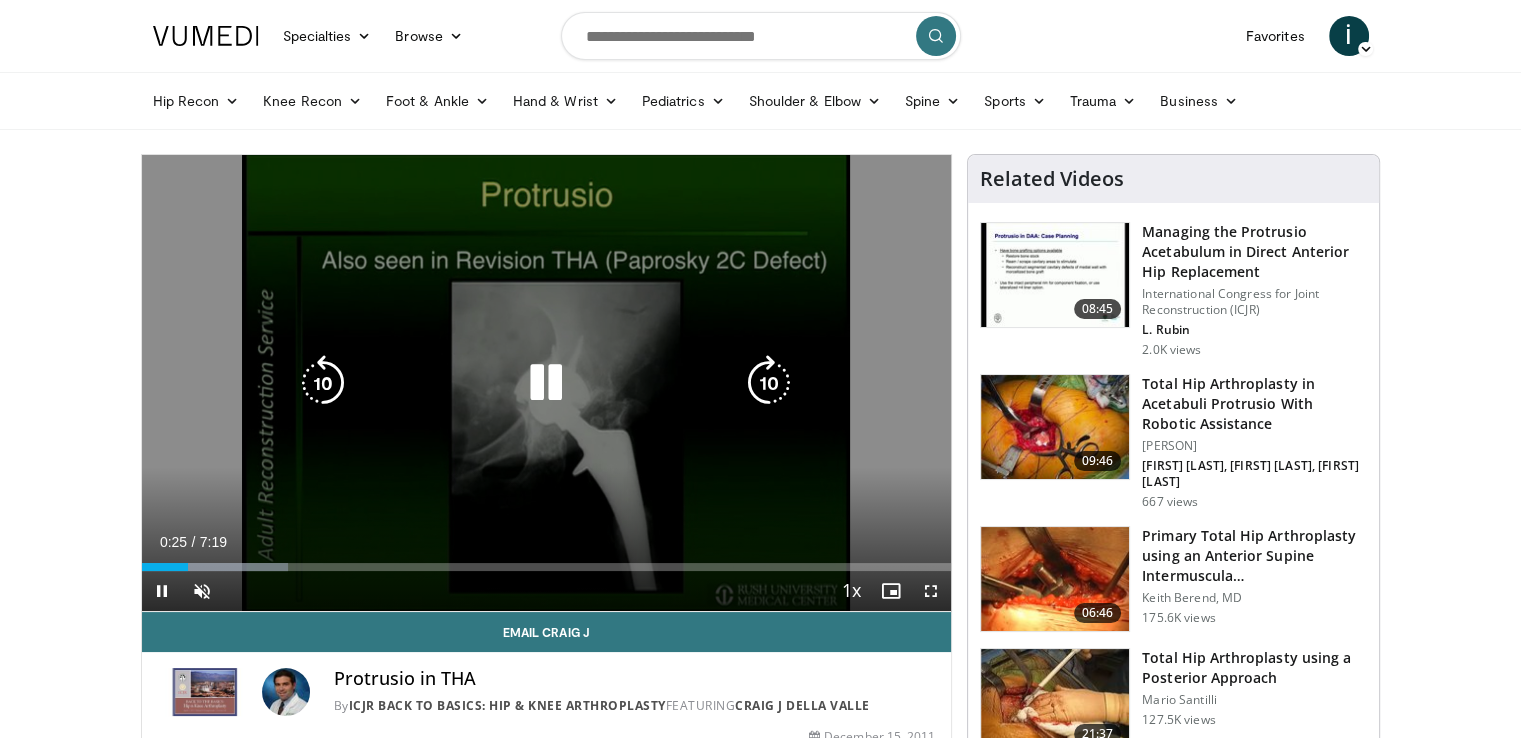 click at bounding box center (769, 383) 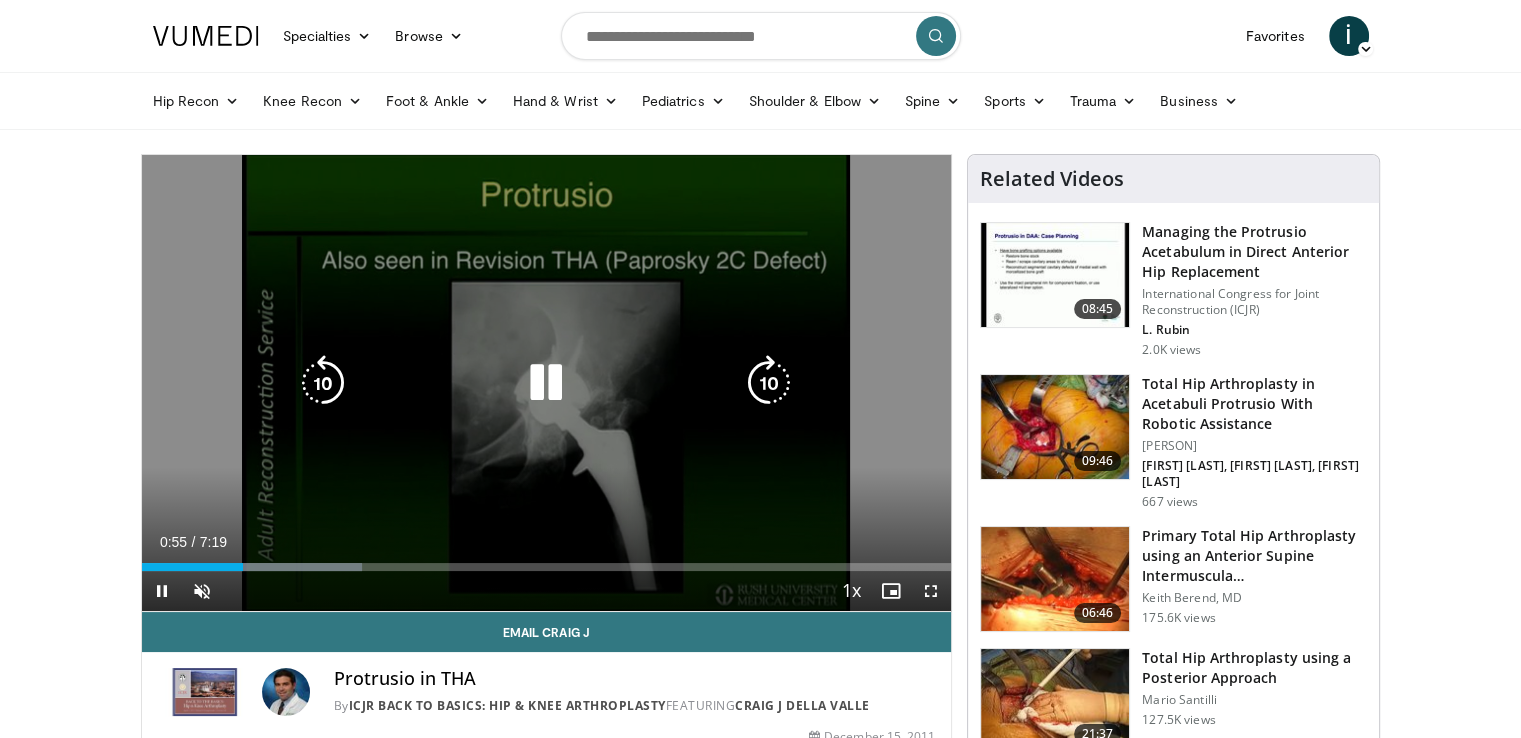 click at bounding box center [769, 383] 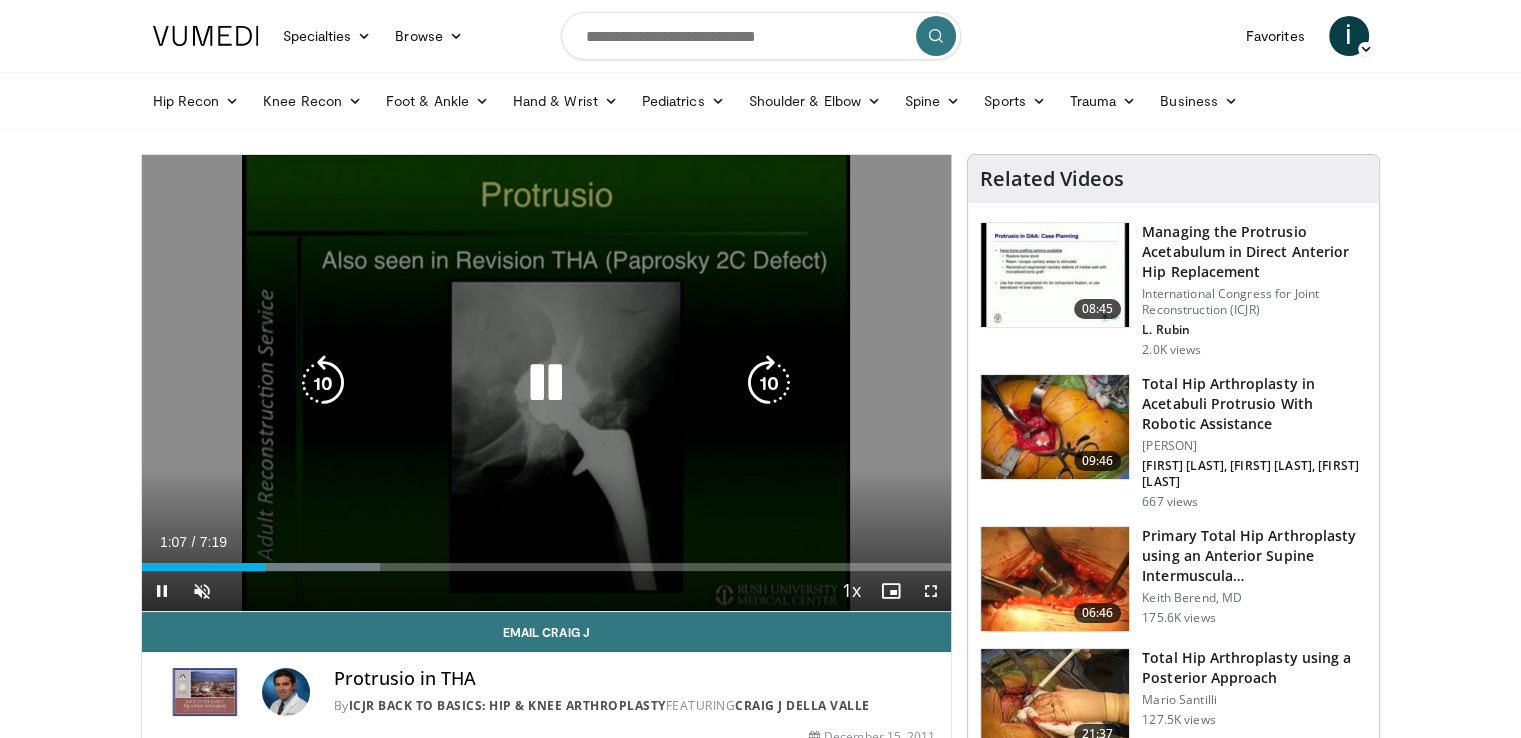 click at bounding box center (546, 383) 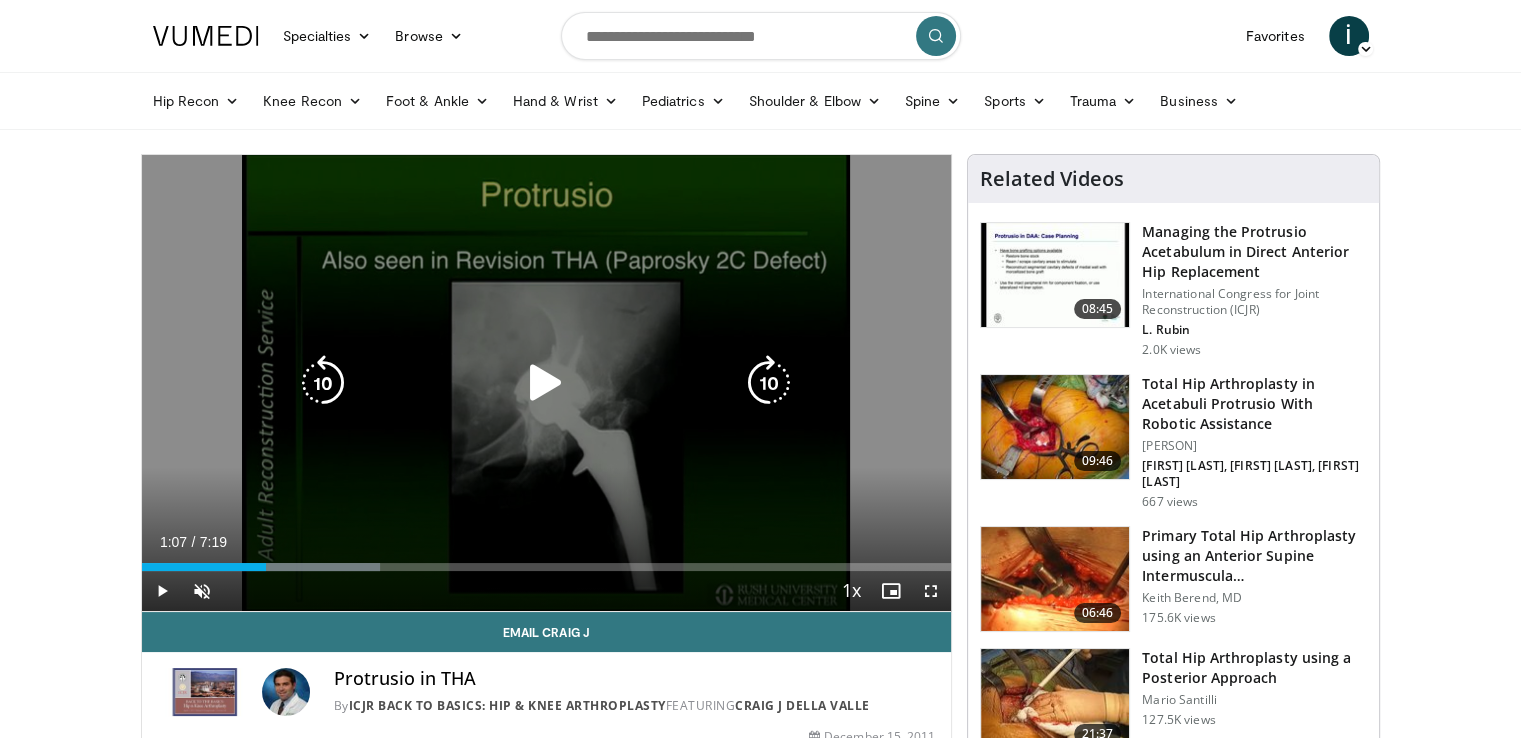 click at bounding box center [546, 383] 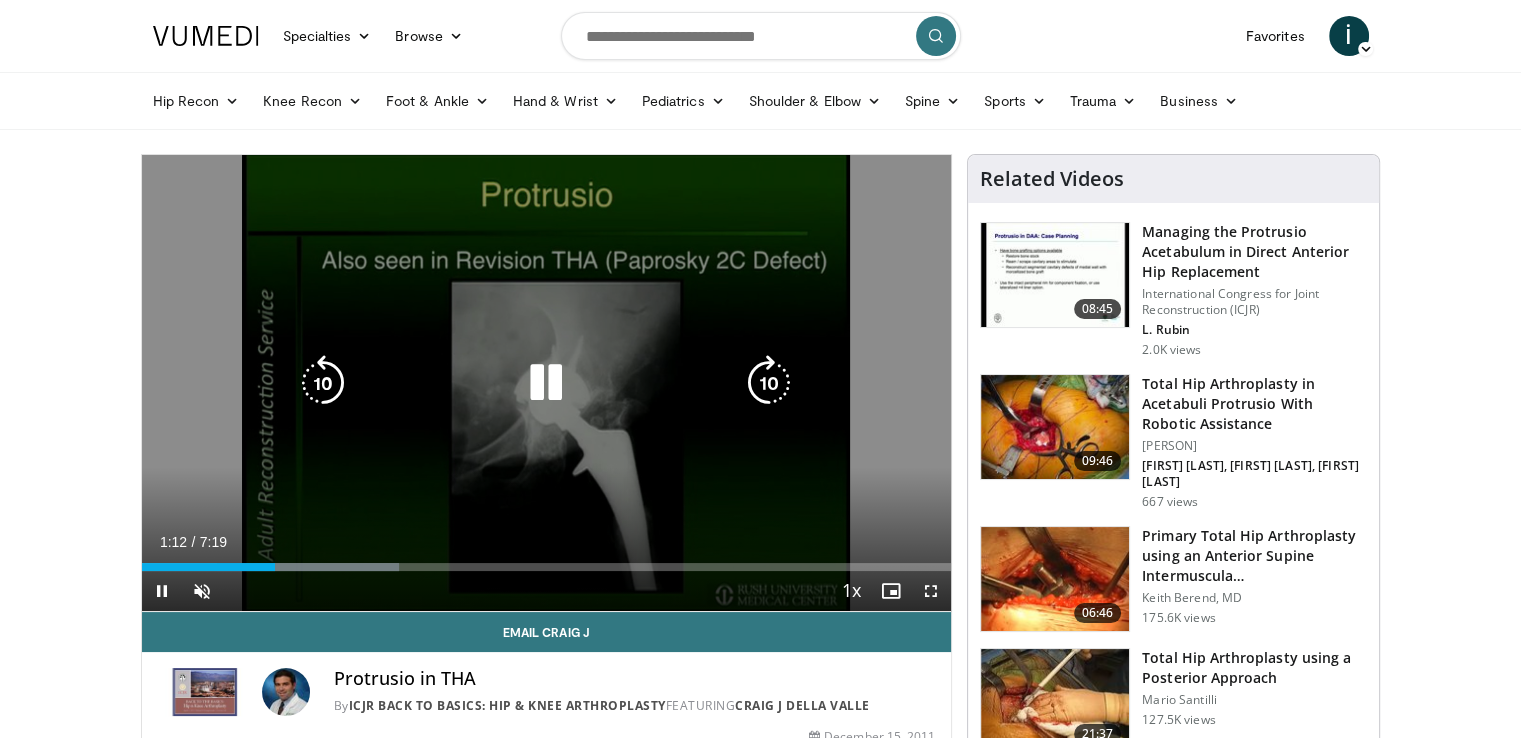 click at bounding box center [546, 383] 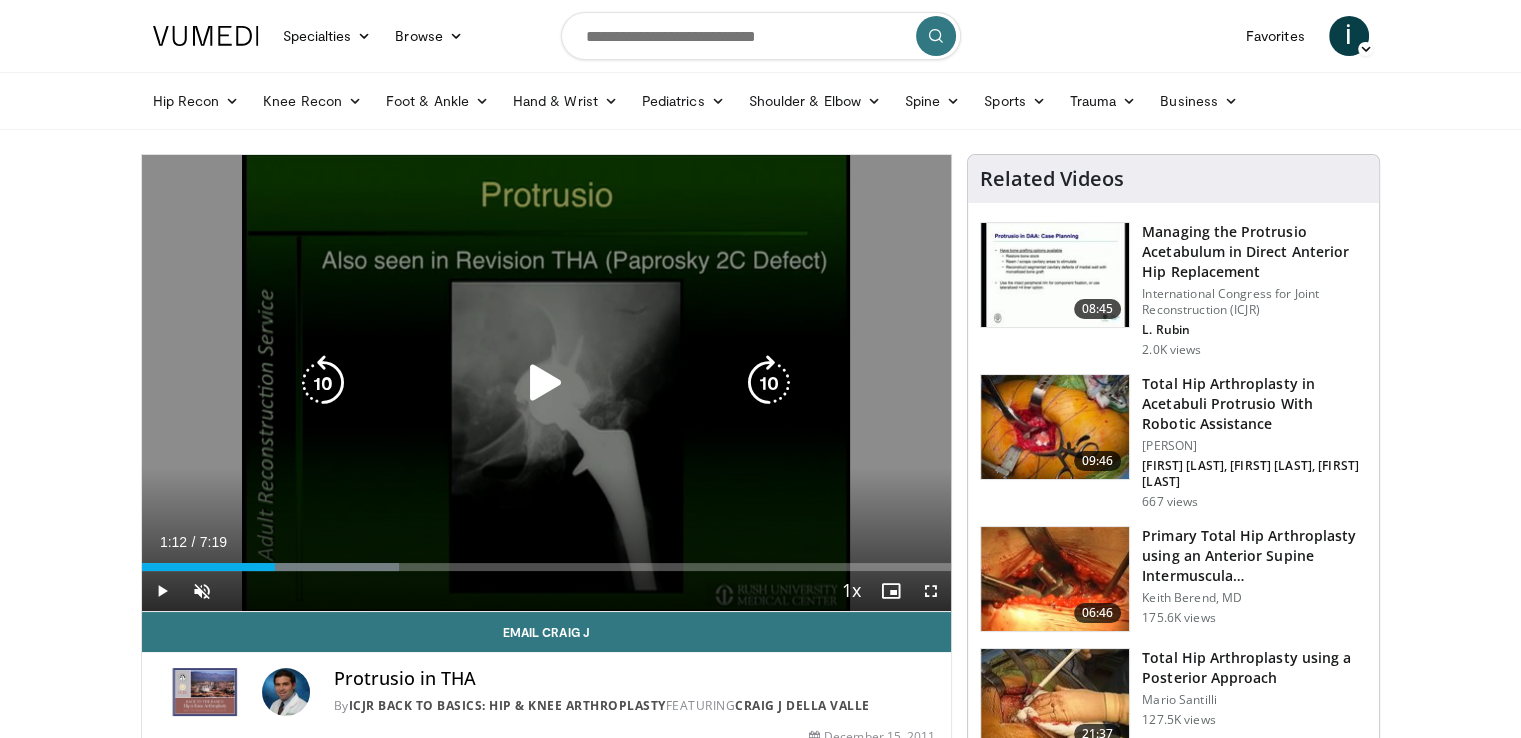 click at bounding box center (546, 383) 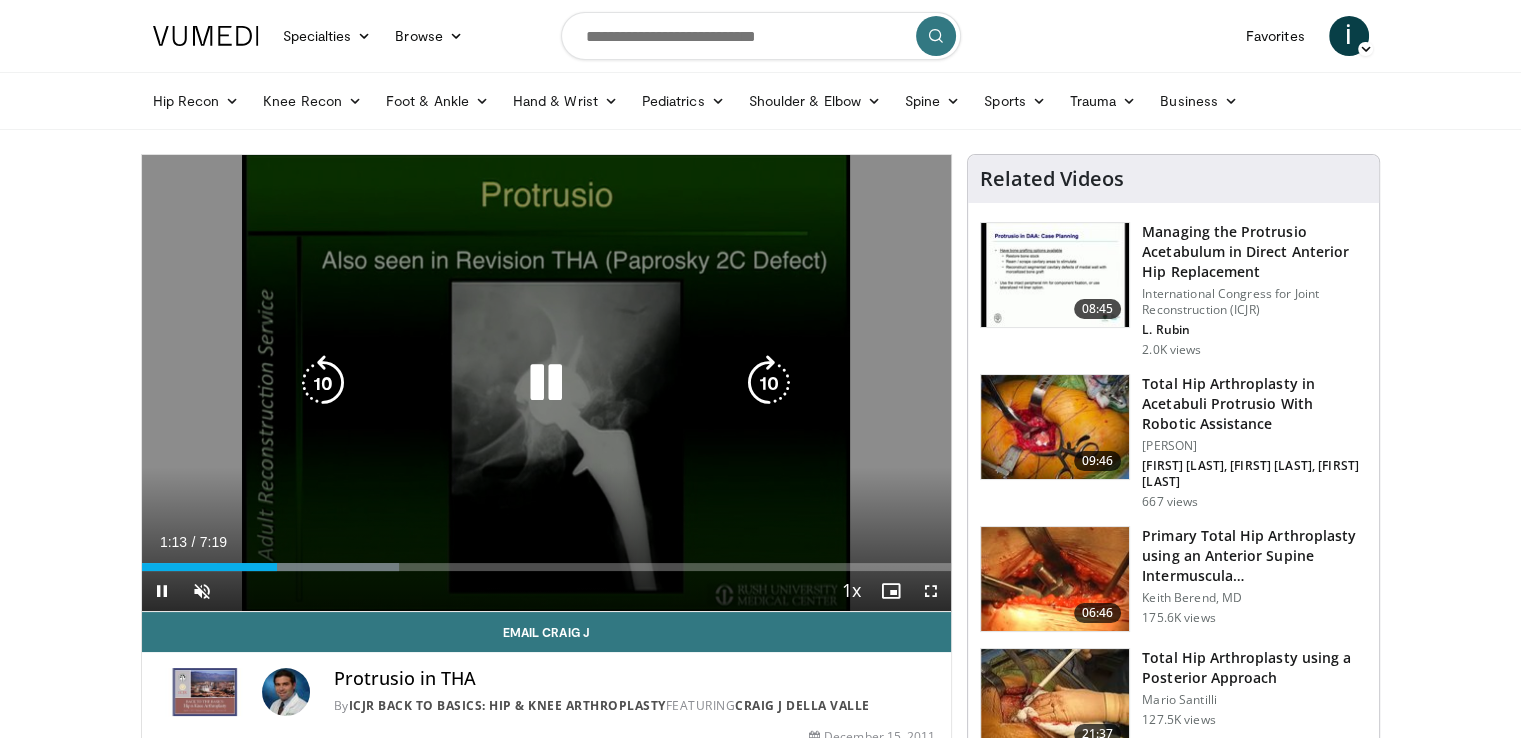click at bounding box center [769, 383] 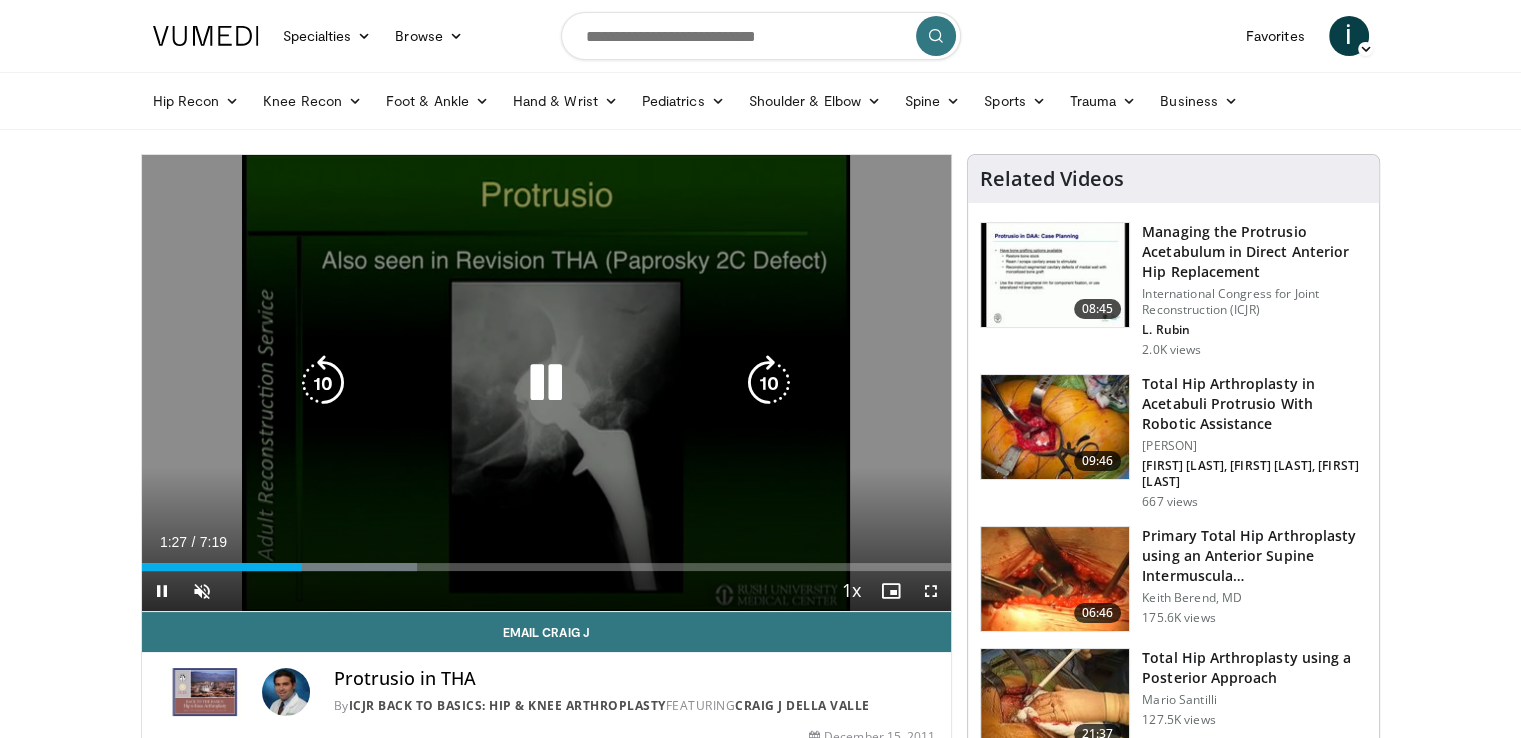 click at bounding box center (546, 383) 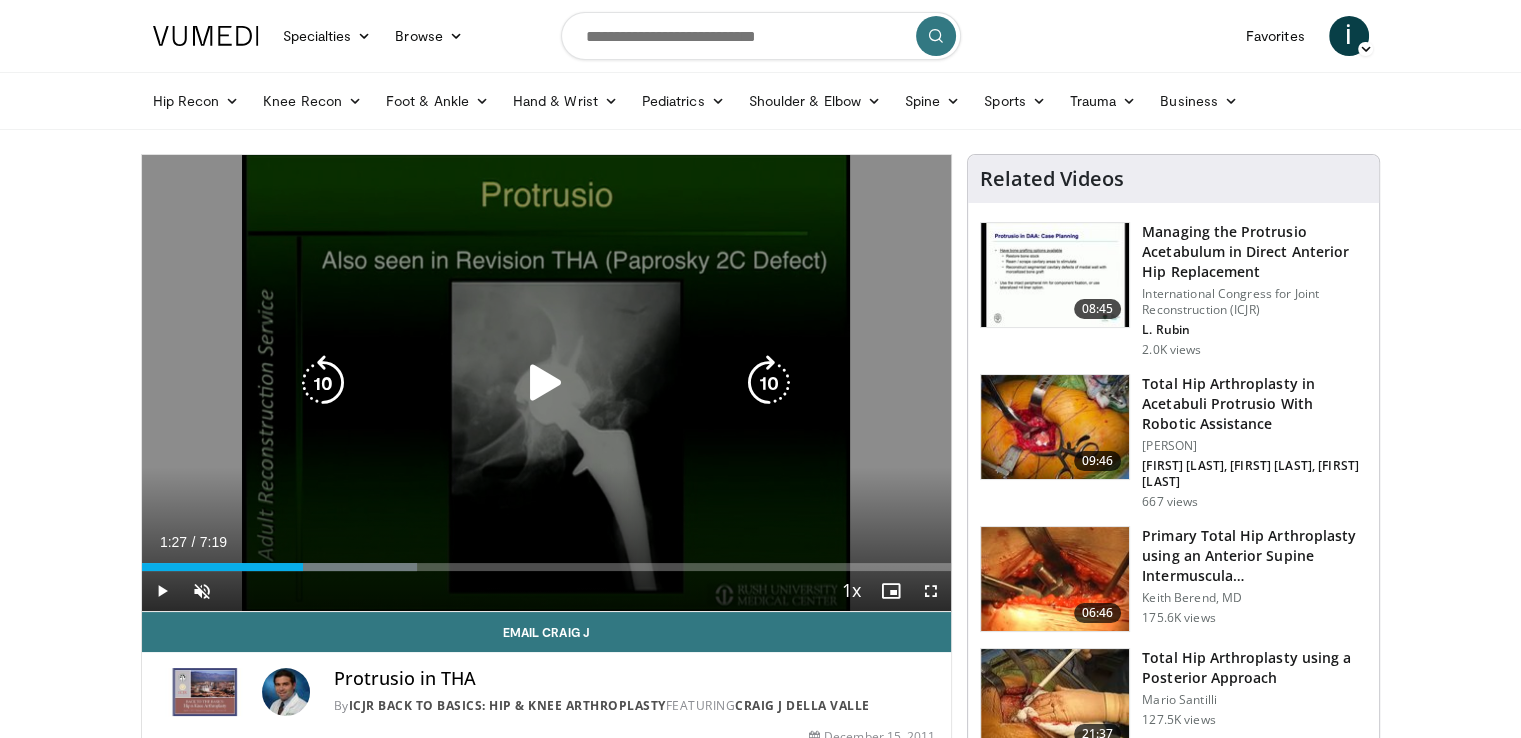 click at bounding box center [546, 383] 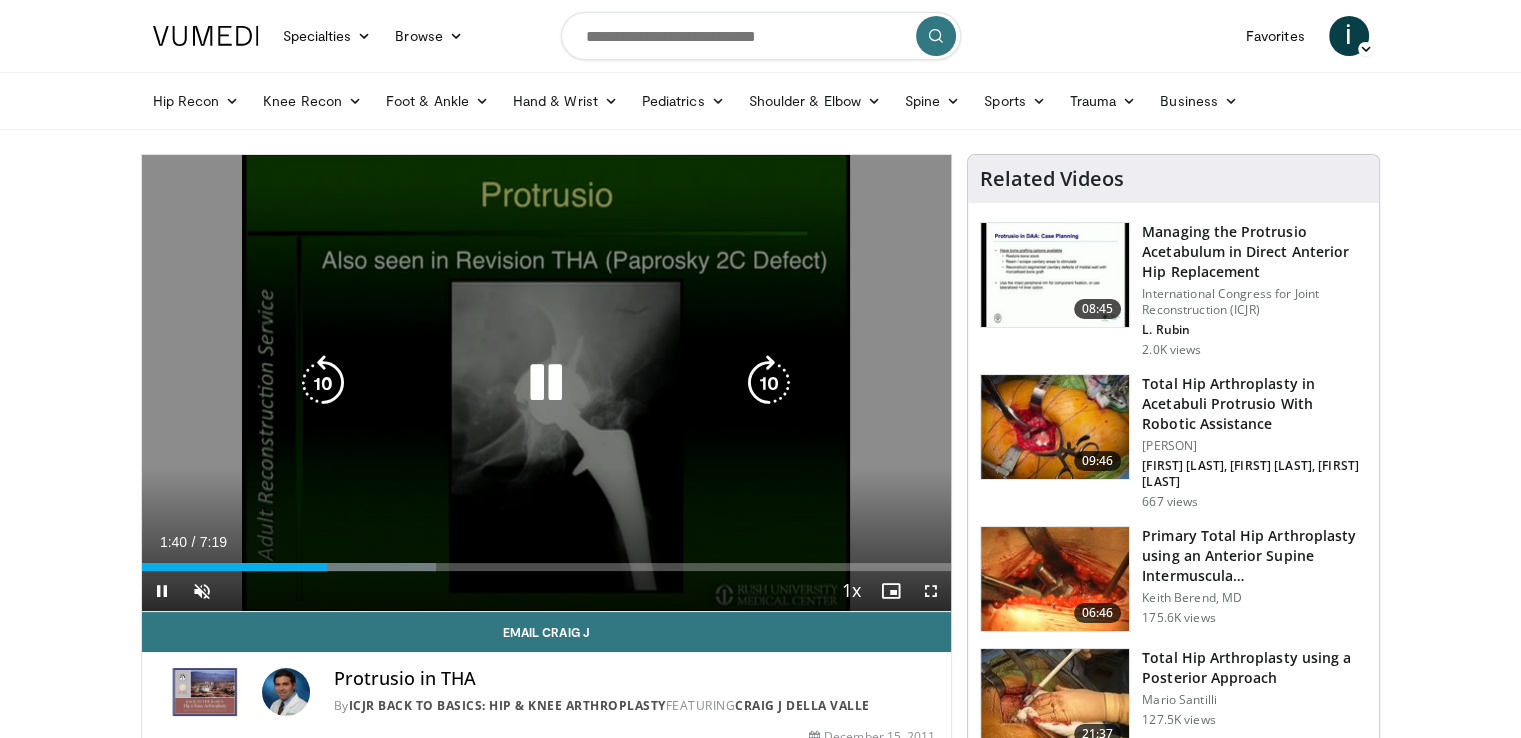 click at bounding box center (769, 383) 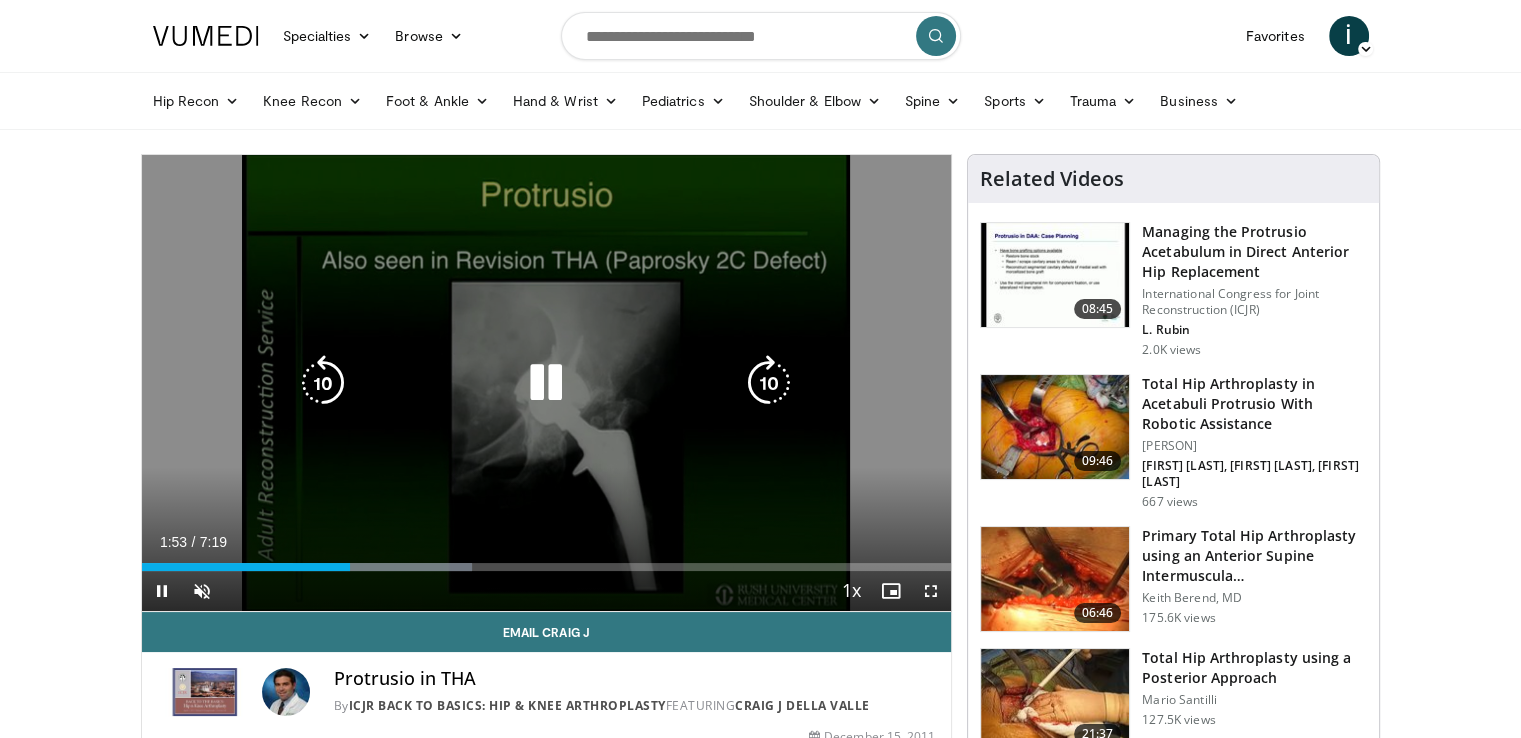 click at bounding box center [769, 383] 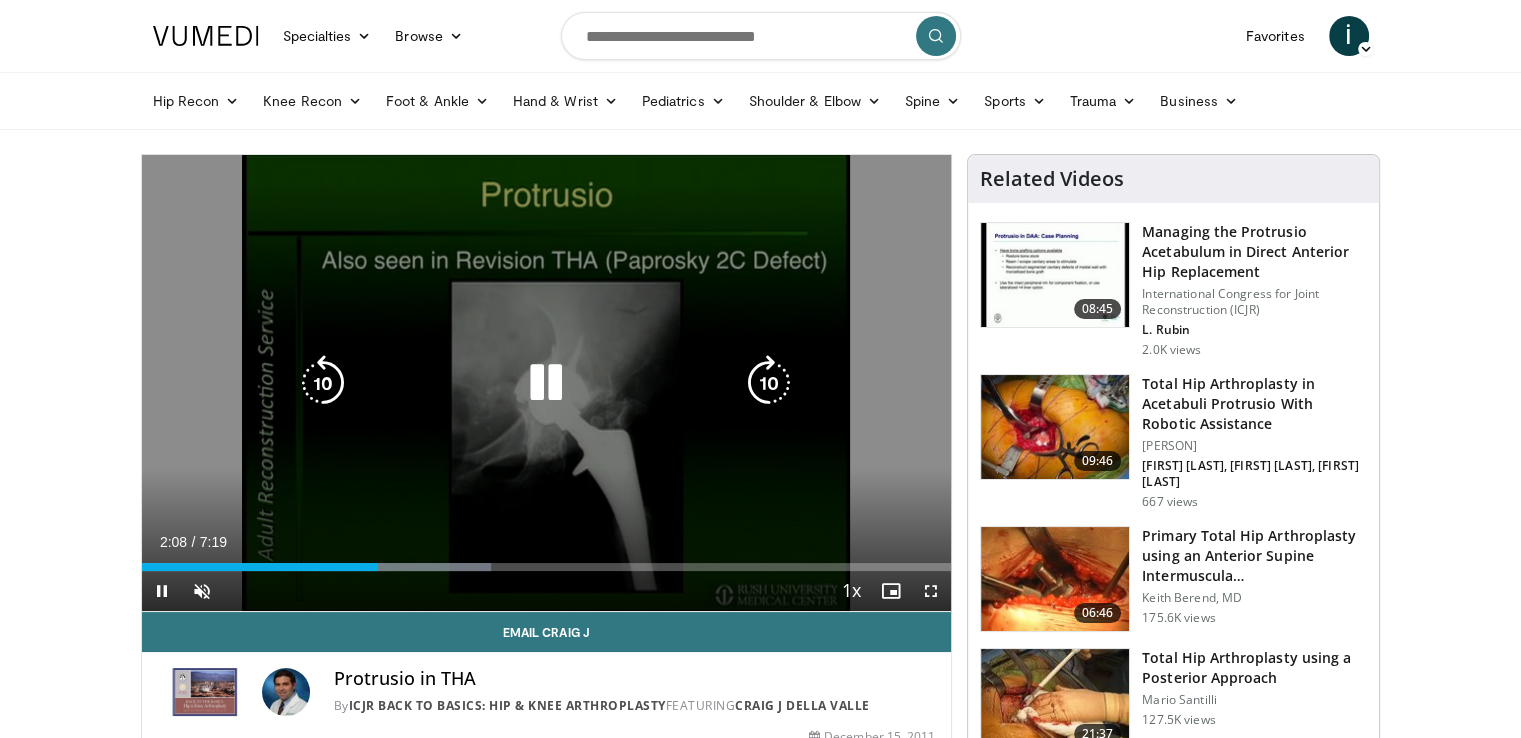click at bounding box center [769, 383] 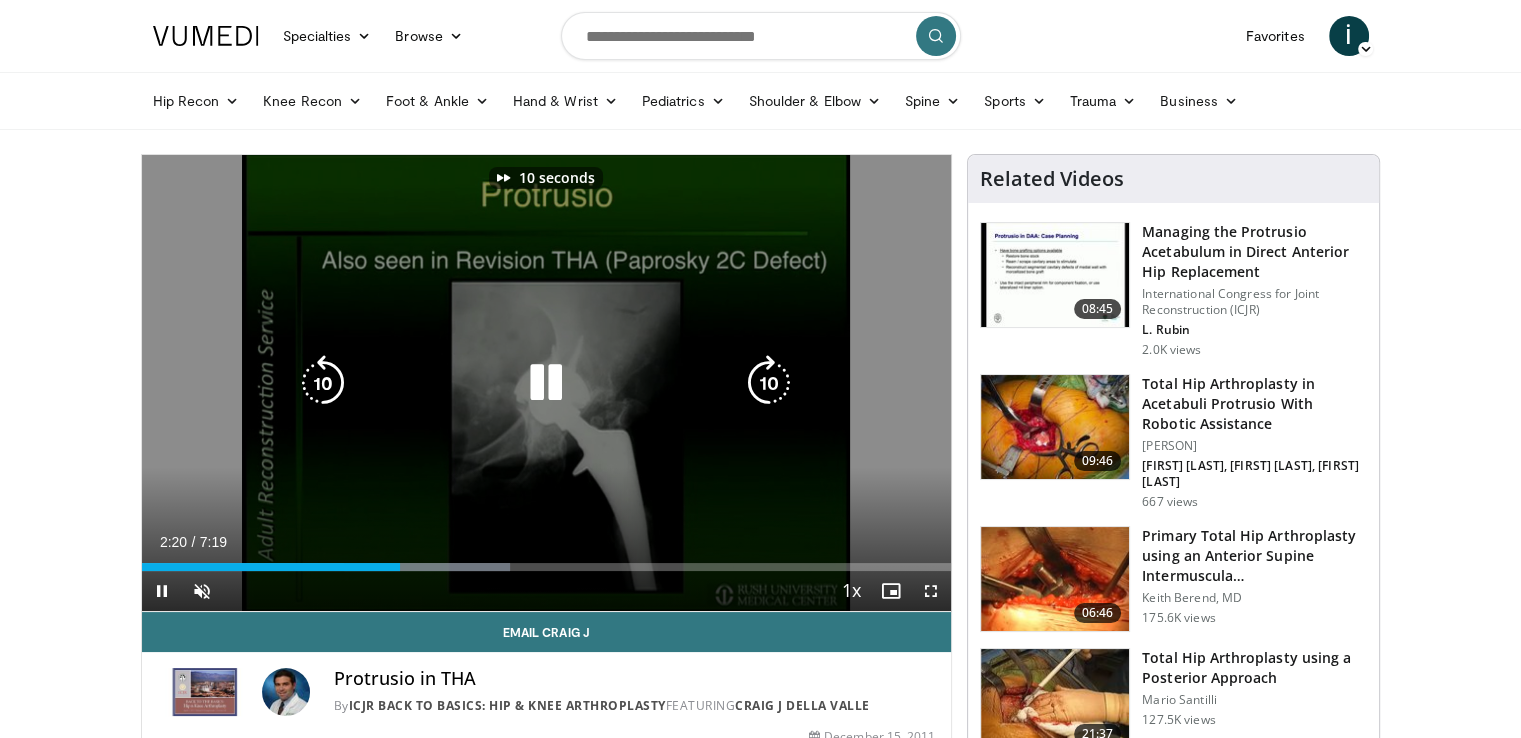 click at bounding box center [769, 383] 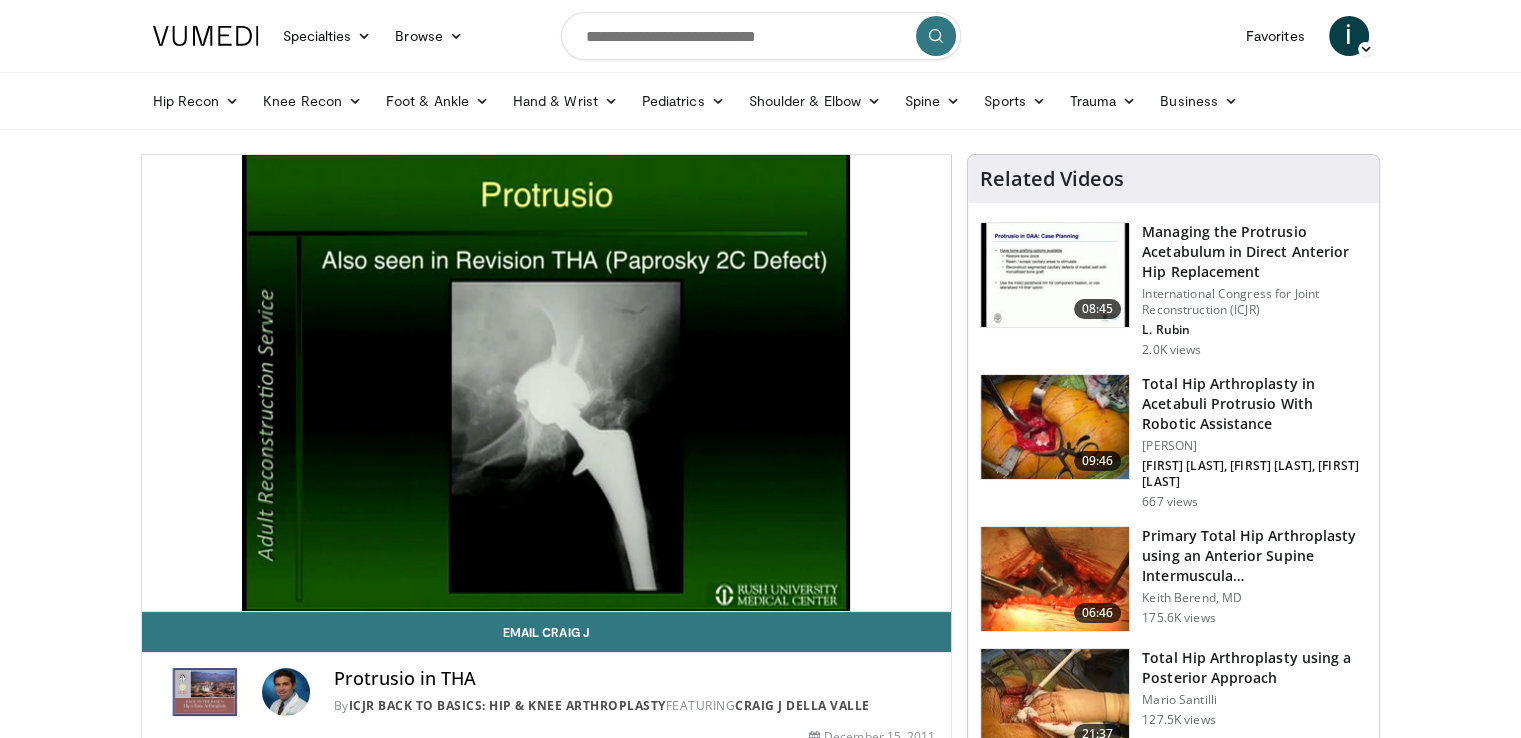 click on "20 seconds
Tap to unmute" at bounding box center [547, 383] 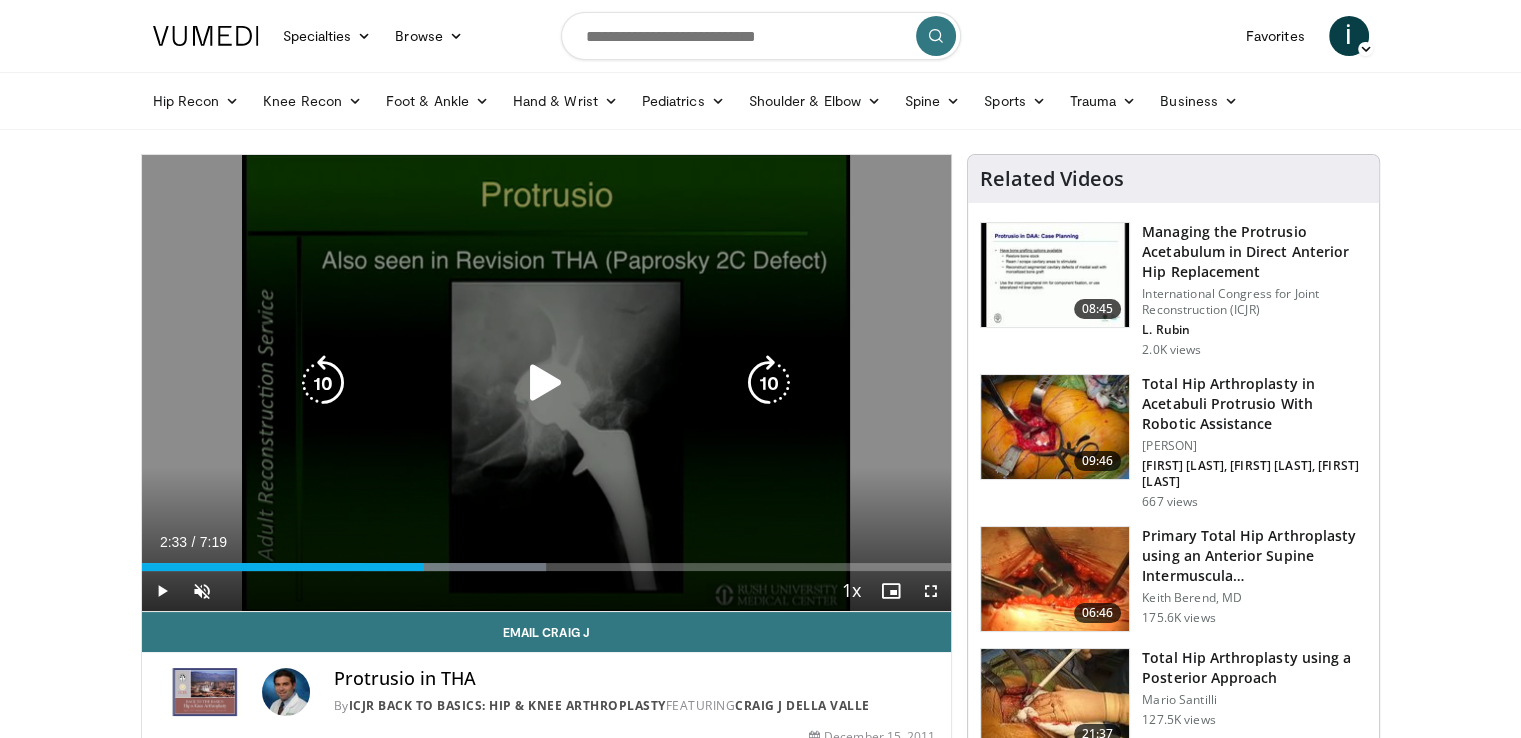 click at bounding box center [769, 383] 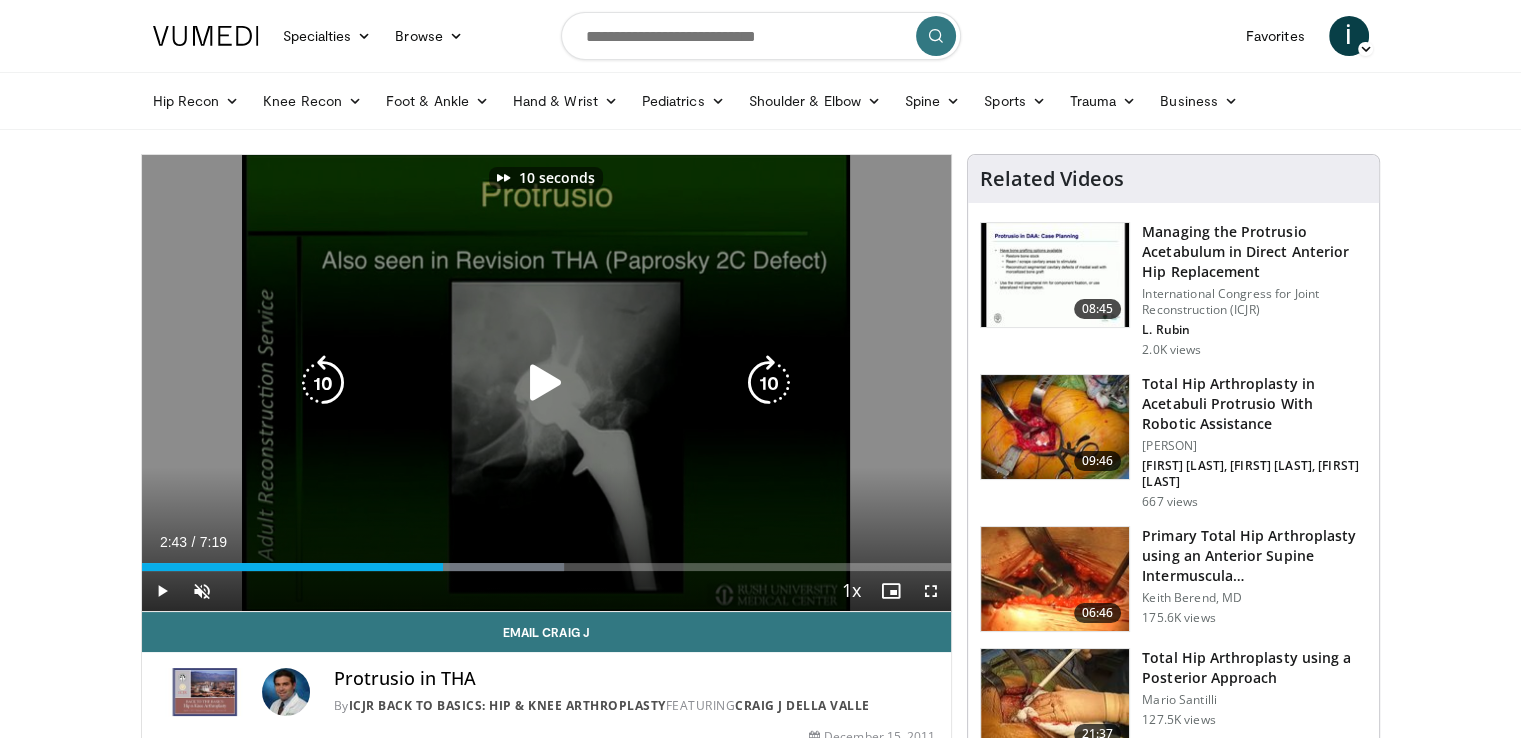 click at bounding box center (546, 383) 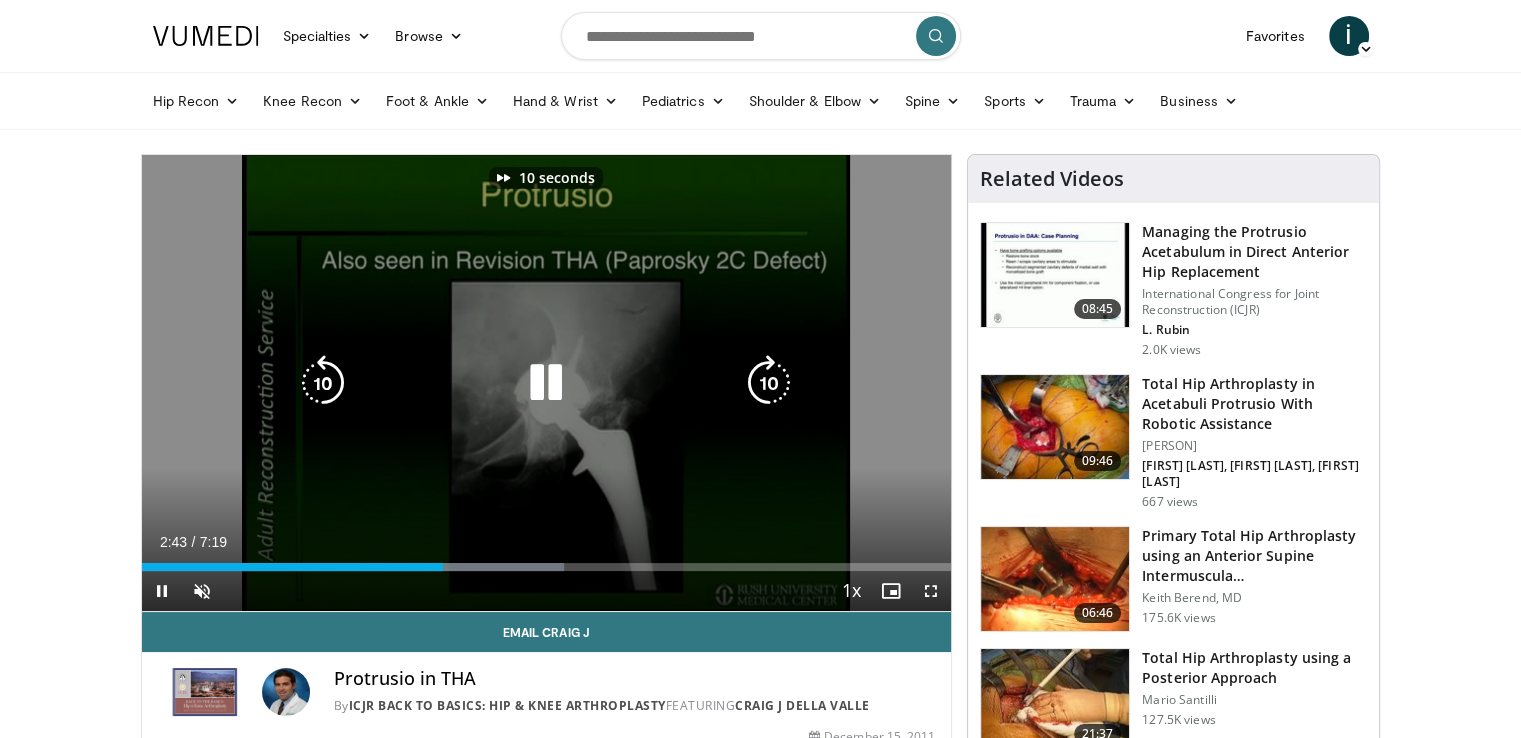 click at bounding box center (546, 383) 